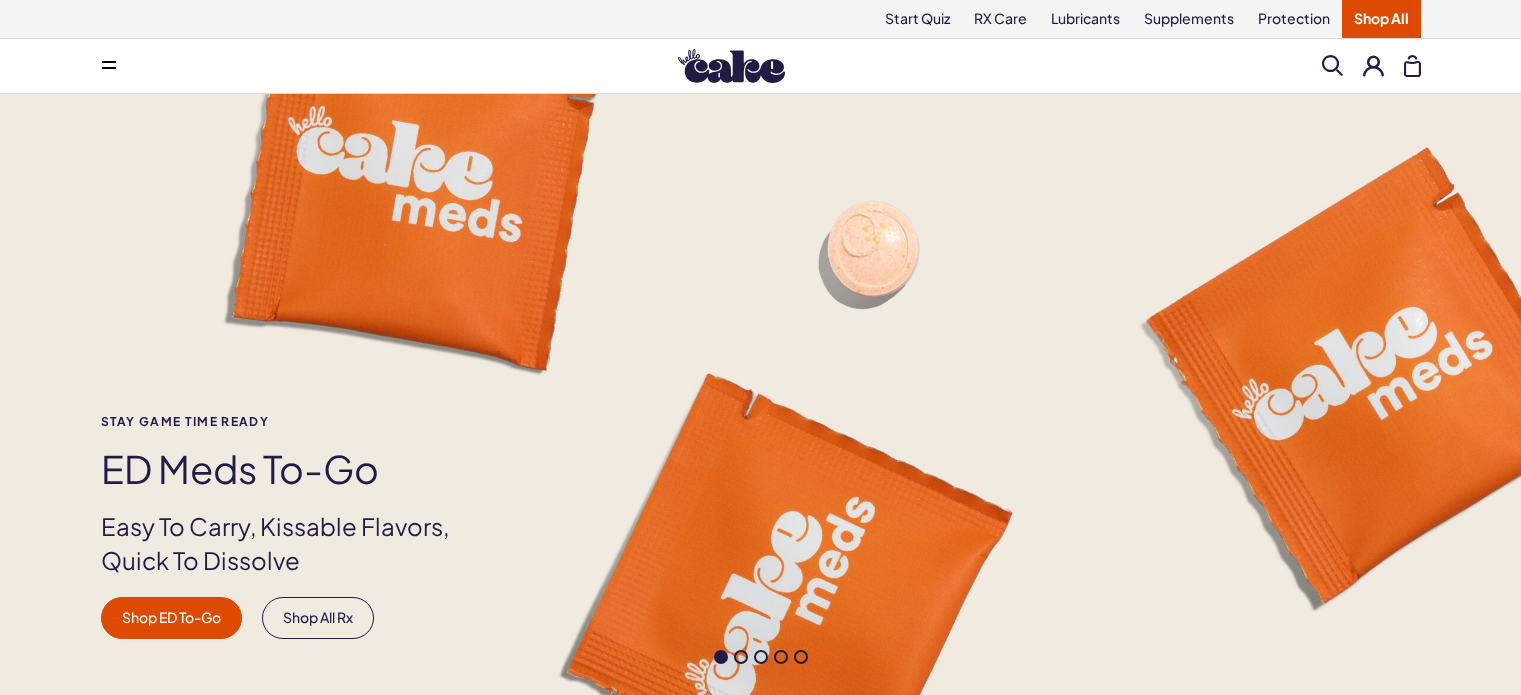 scroll, scrollTop: 0, scrollLeft: 0, axis: both 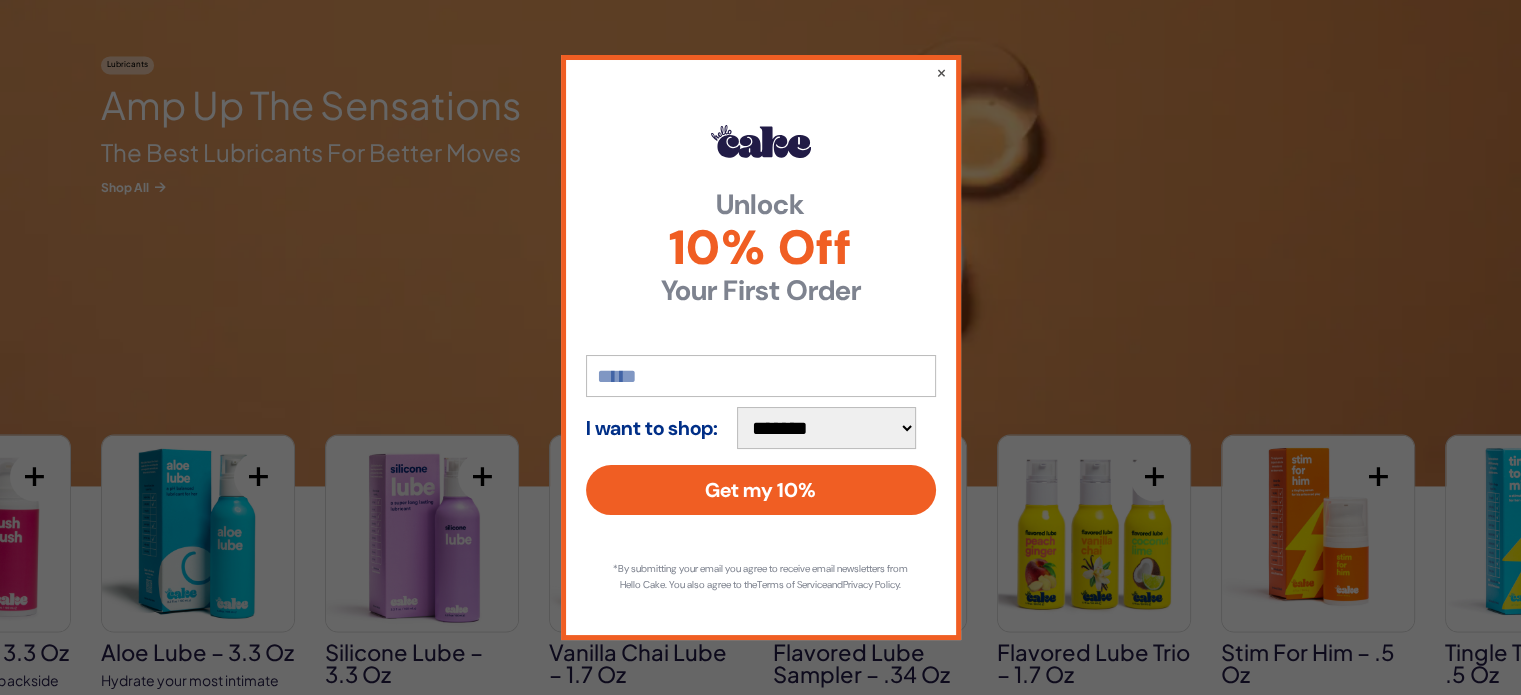 click on "**********" at bounding box center (760, 347) 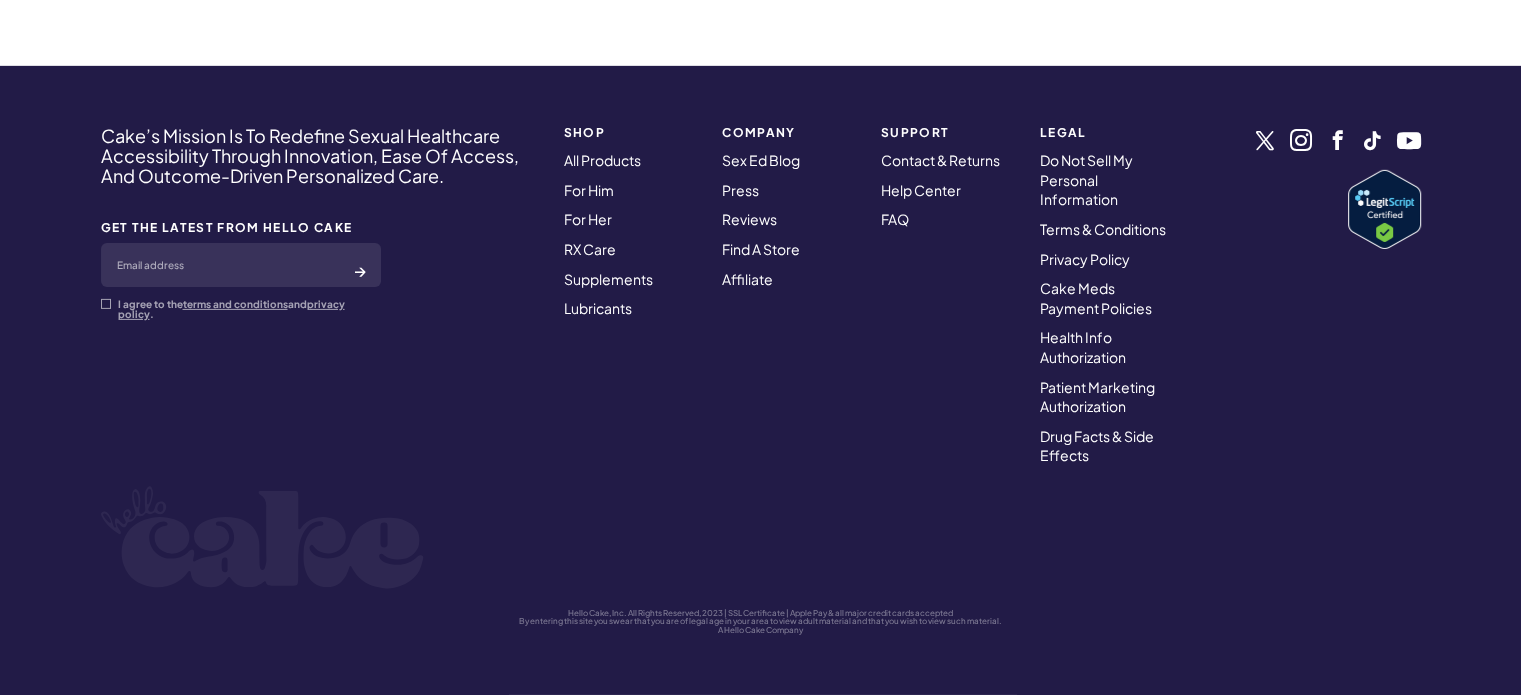 scroll, scrollTop: 6788, scrollLeft: 0, axis: vertical 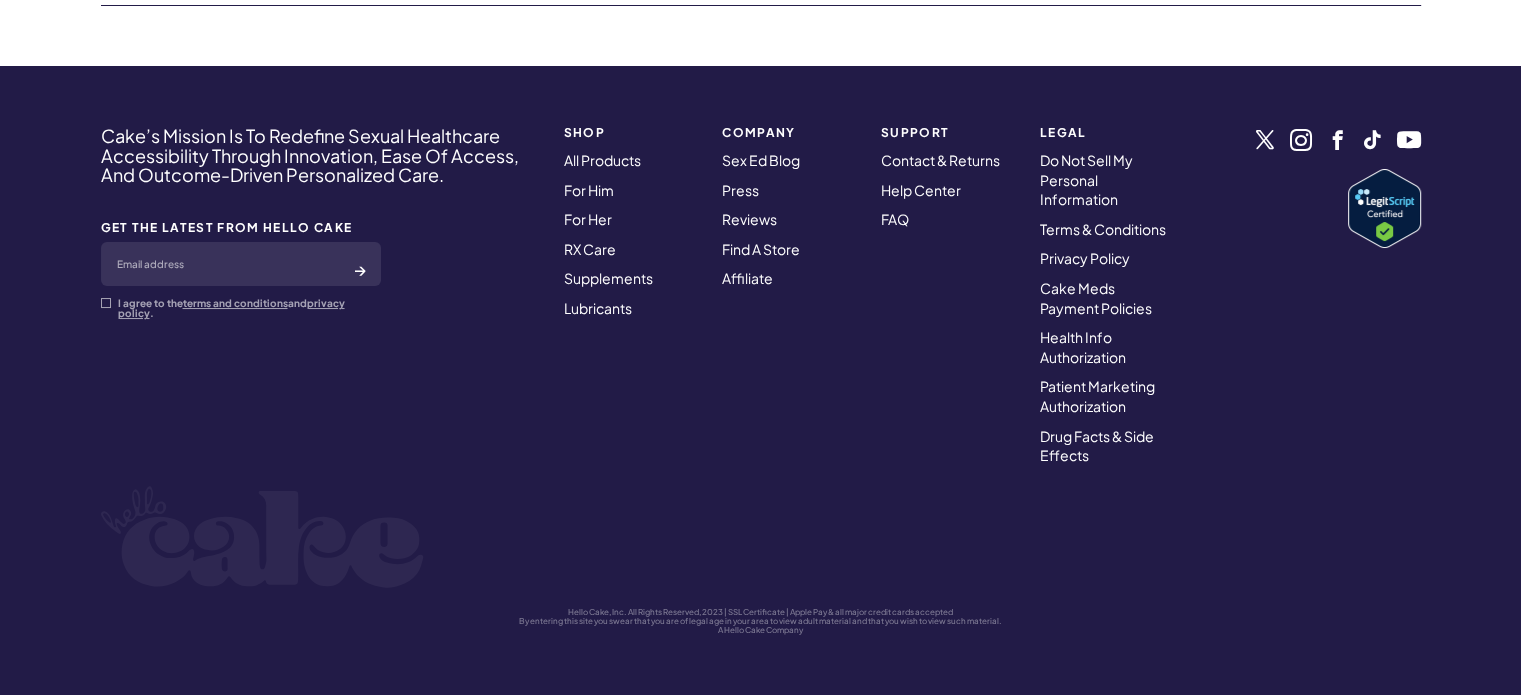 click on "Find A Store" at bounding box center [761, 249] 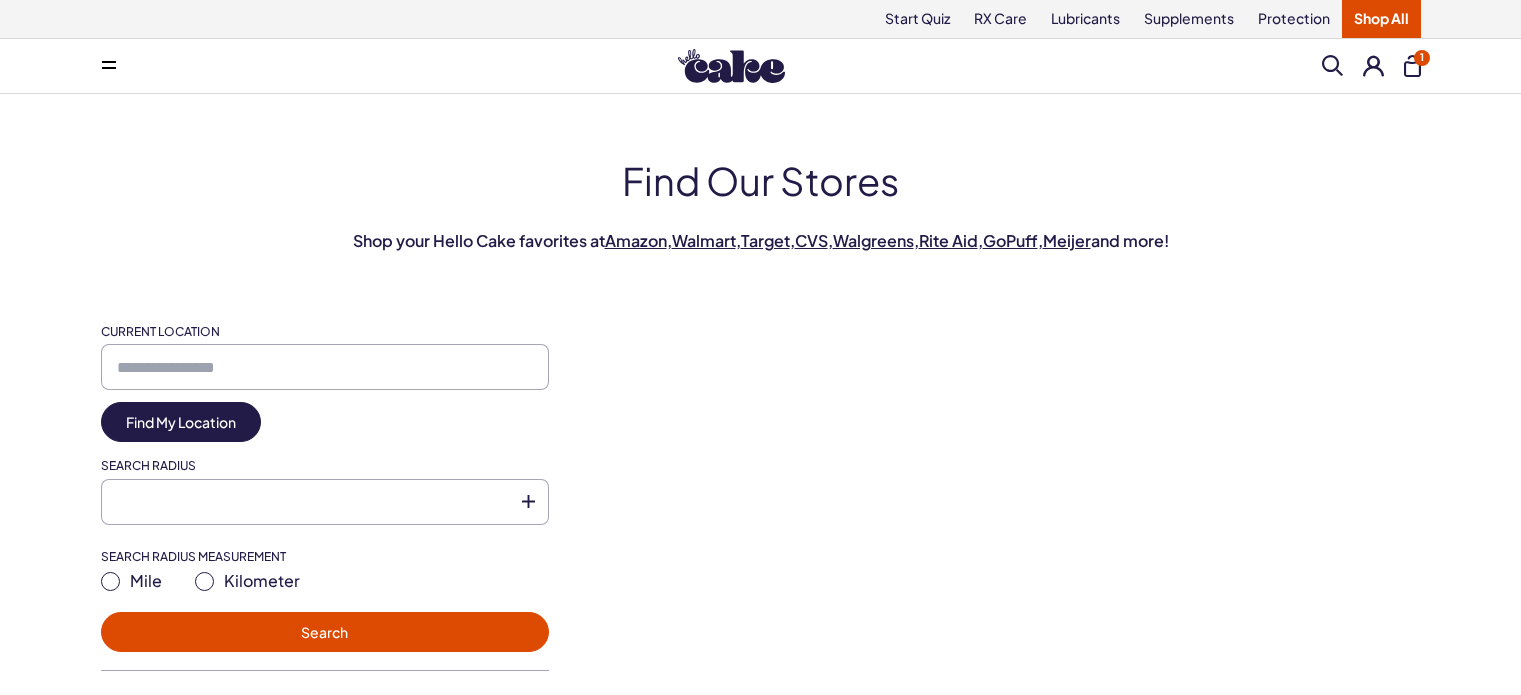 scroll, scrollTop: 0, scrollLeft: 0, axis: both 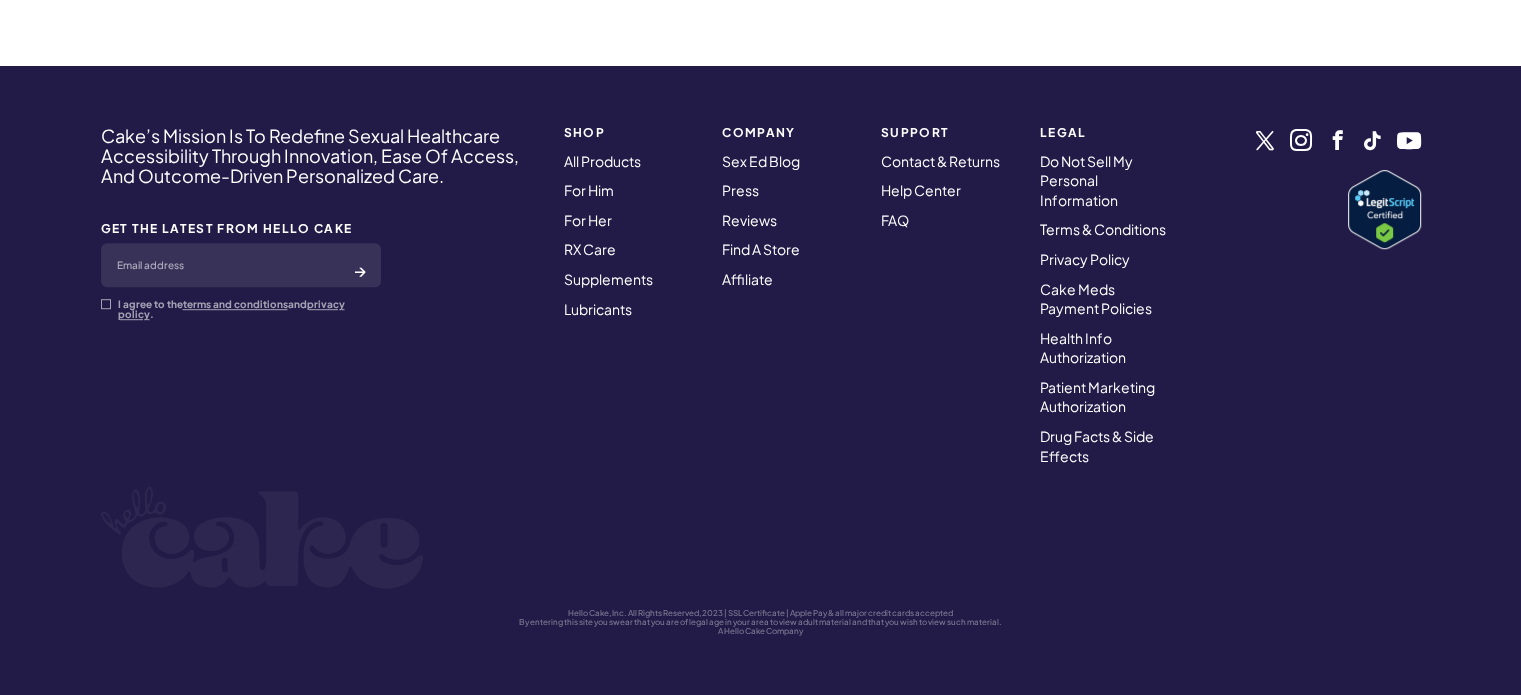 click on "Contact & Returns" at bounding box center [940, 161] 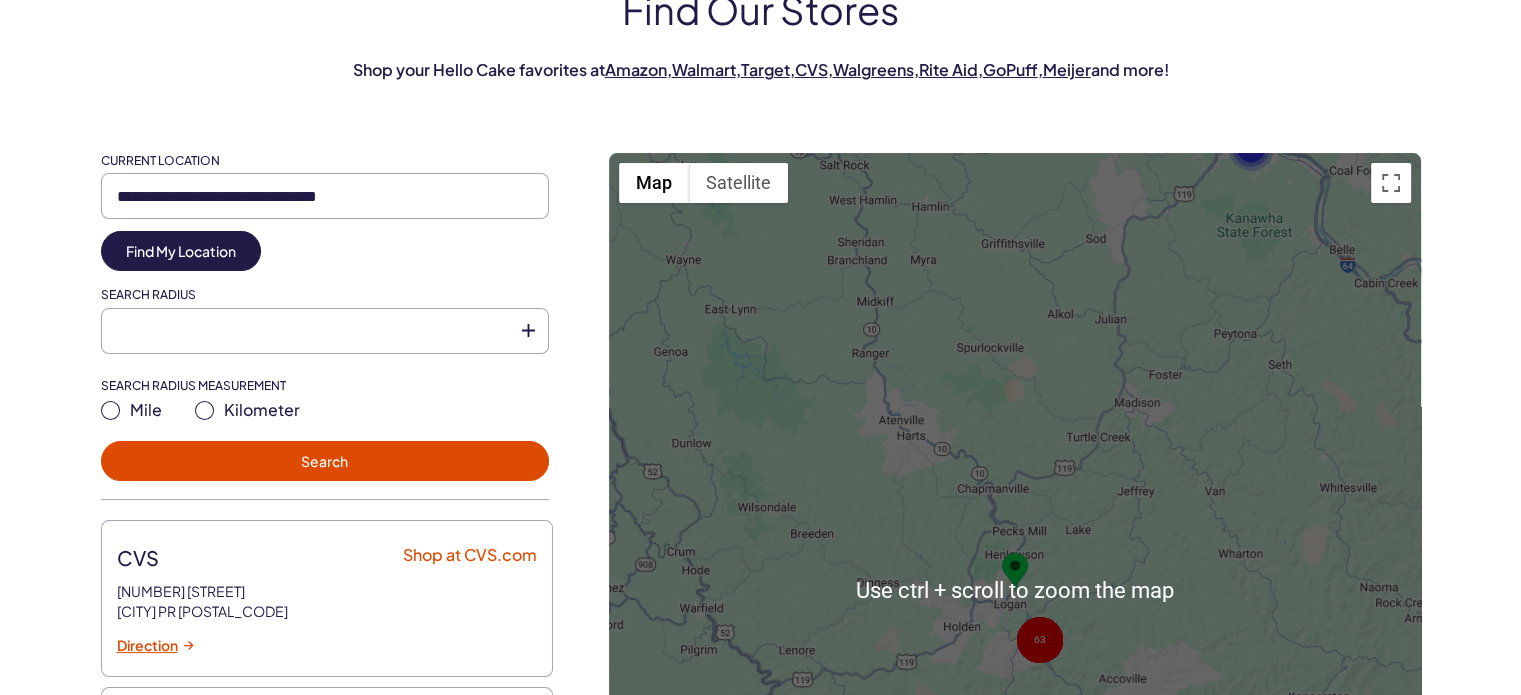 scroll, scrollTop: 0, scrollLeft: 0, axis: both 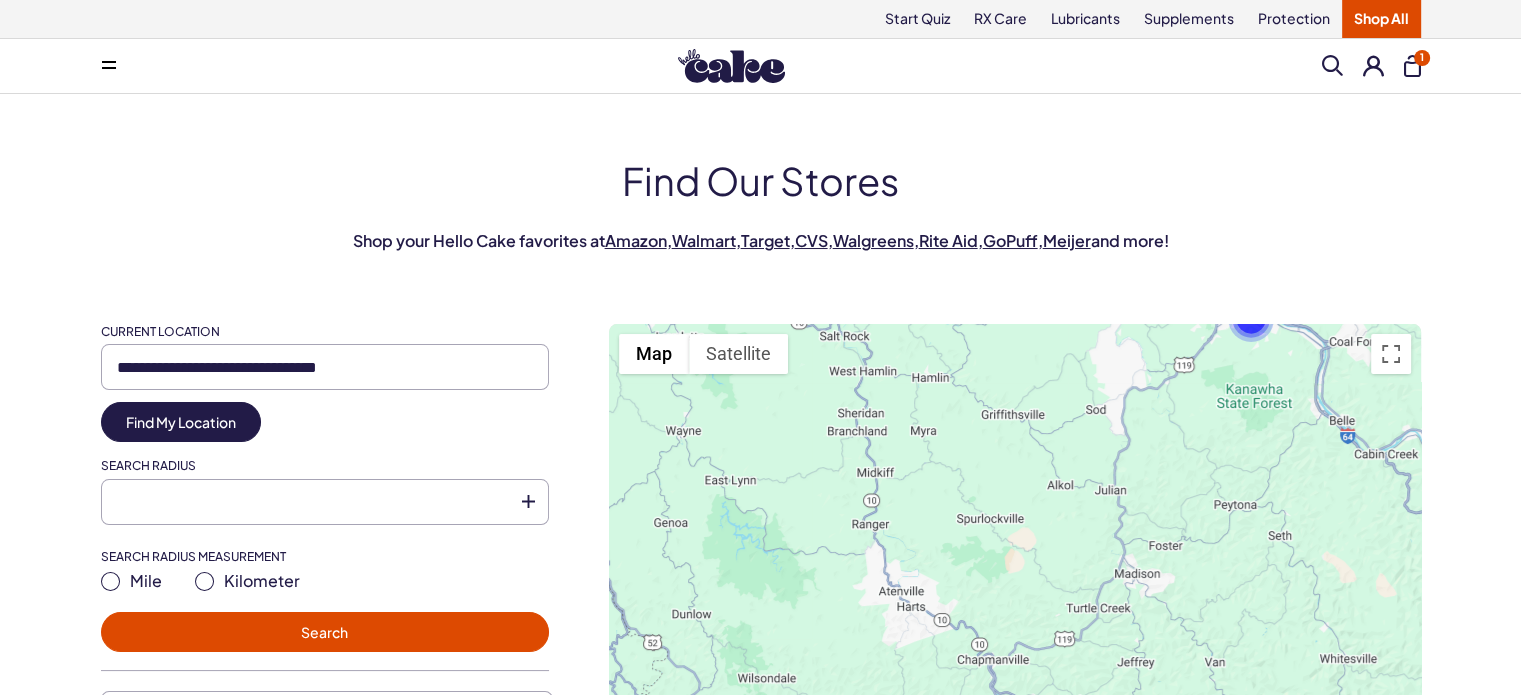 click on "Amazon" at bounding box center (636, 240) 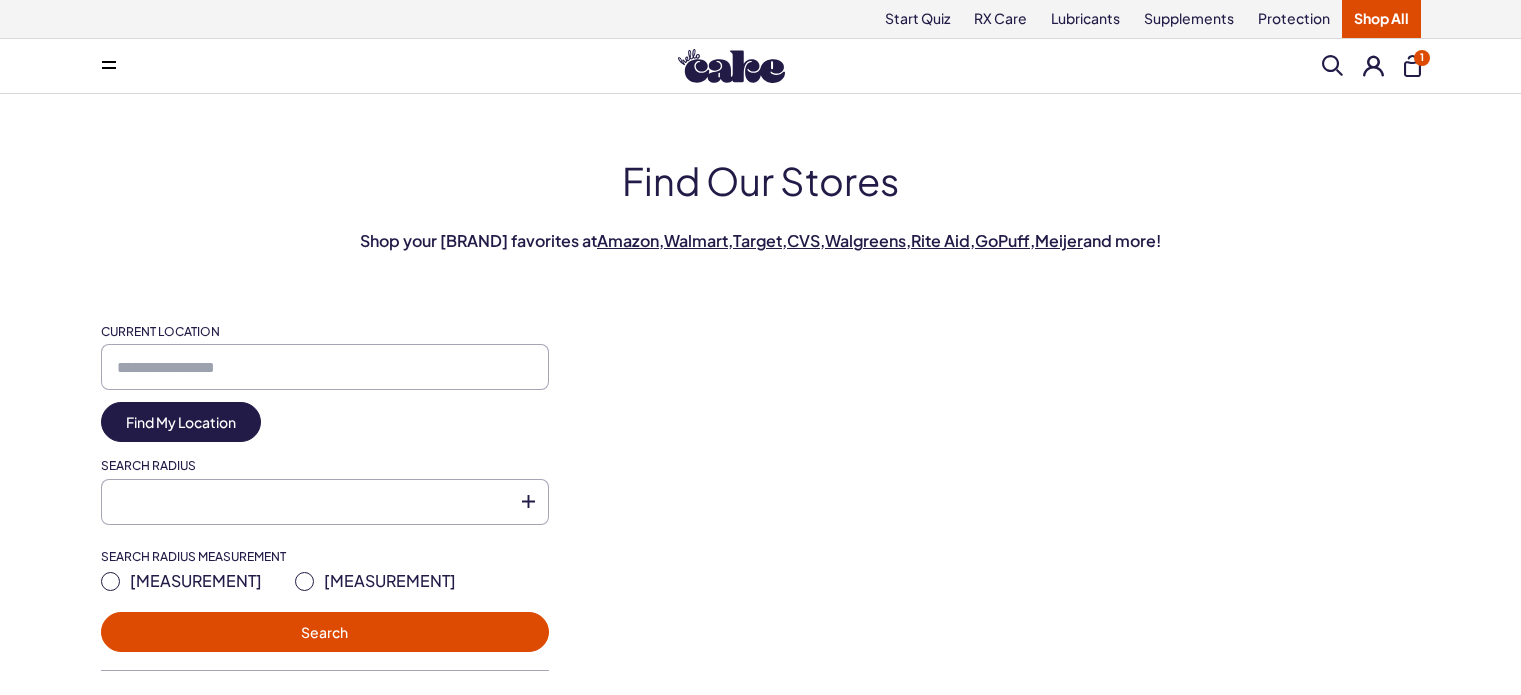 scroll, scrollTop: 0, scrollLeft: 0, axis: both 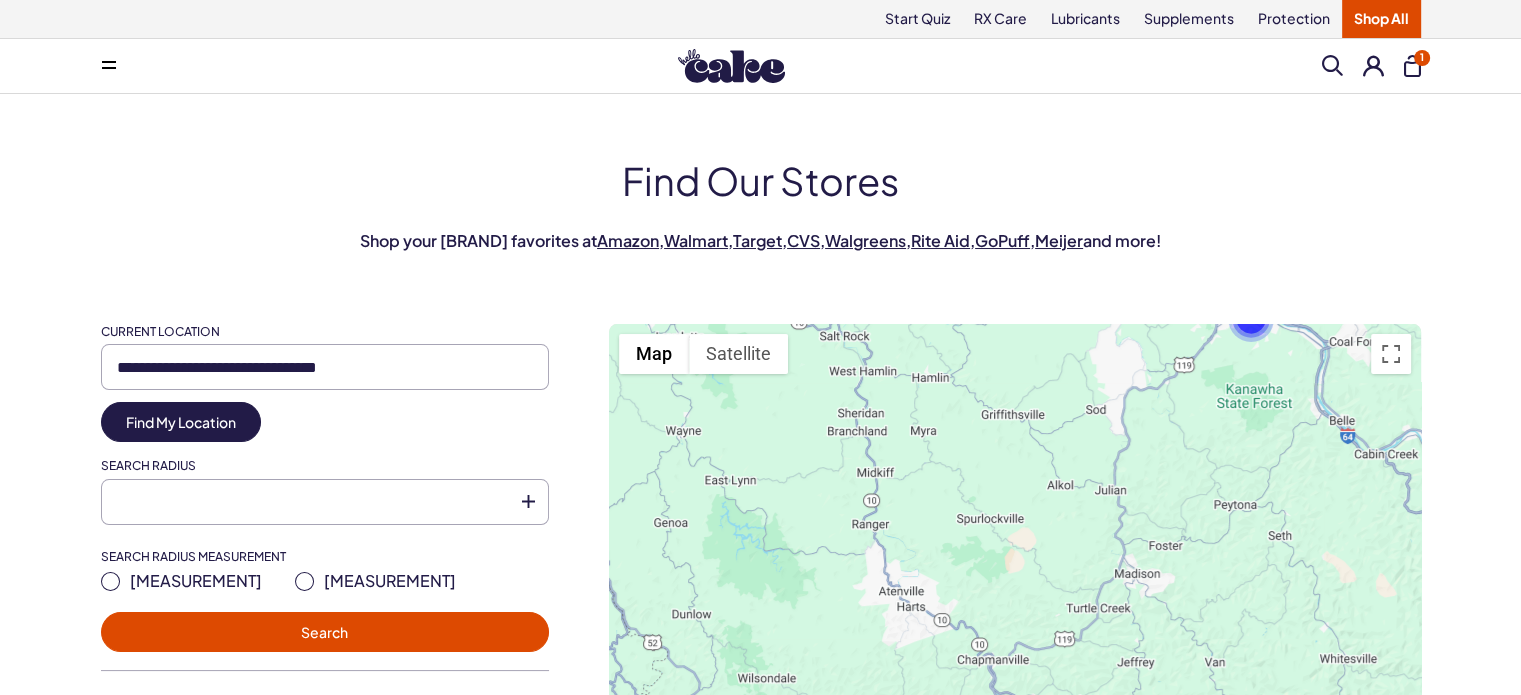 click at bounding box center (109, 66) 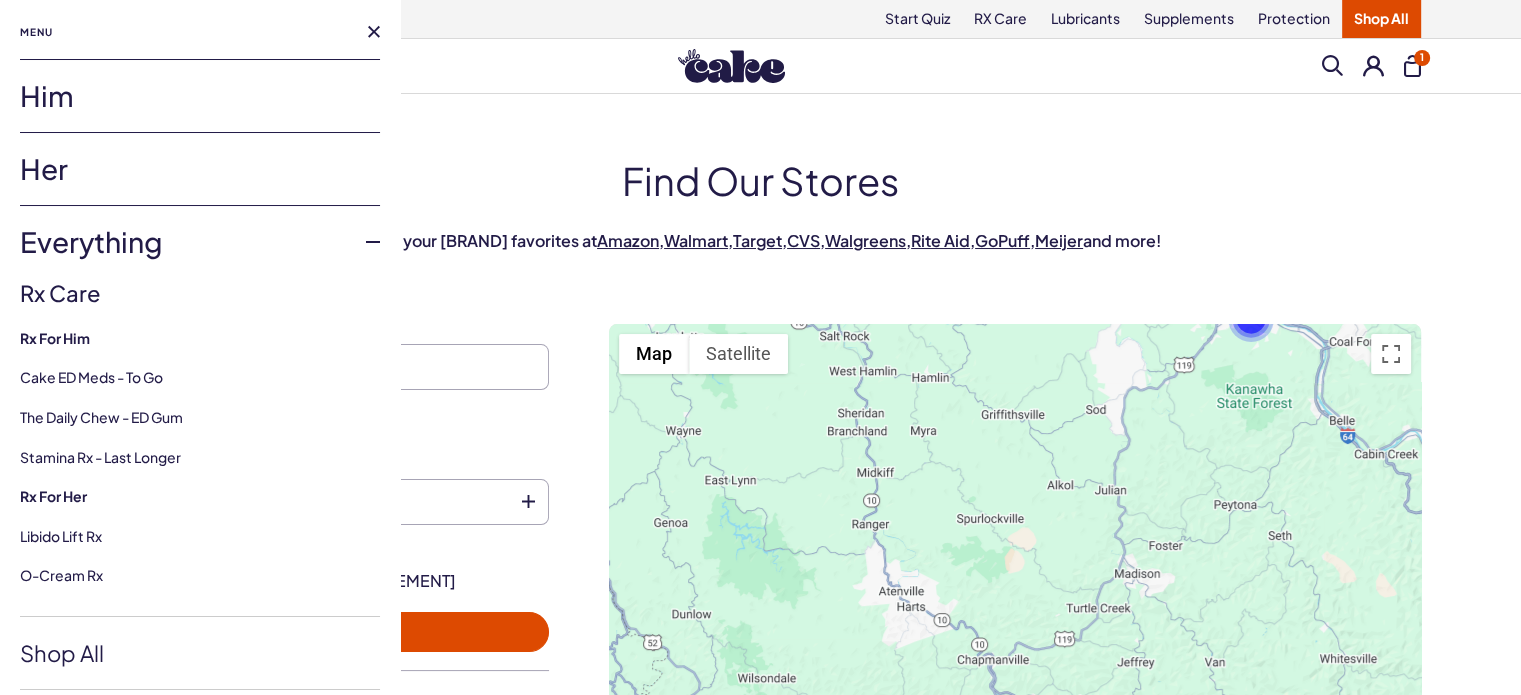 click on "Her" at bounding box center [200, 169] 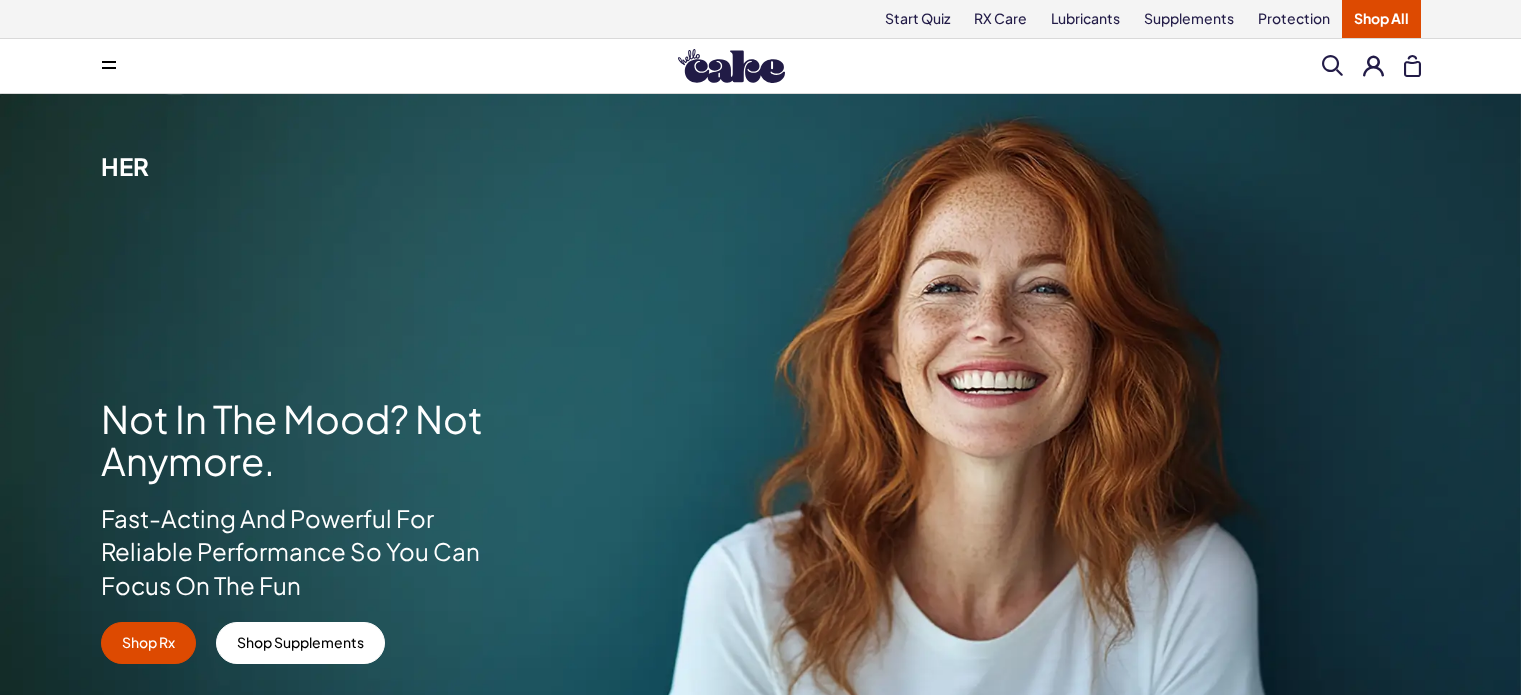 scroll, scrollTop: 0, scrollLeft: 0, axis: both 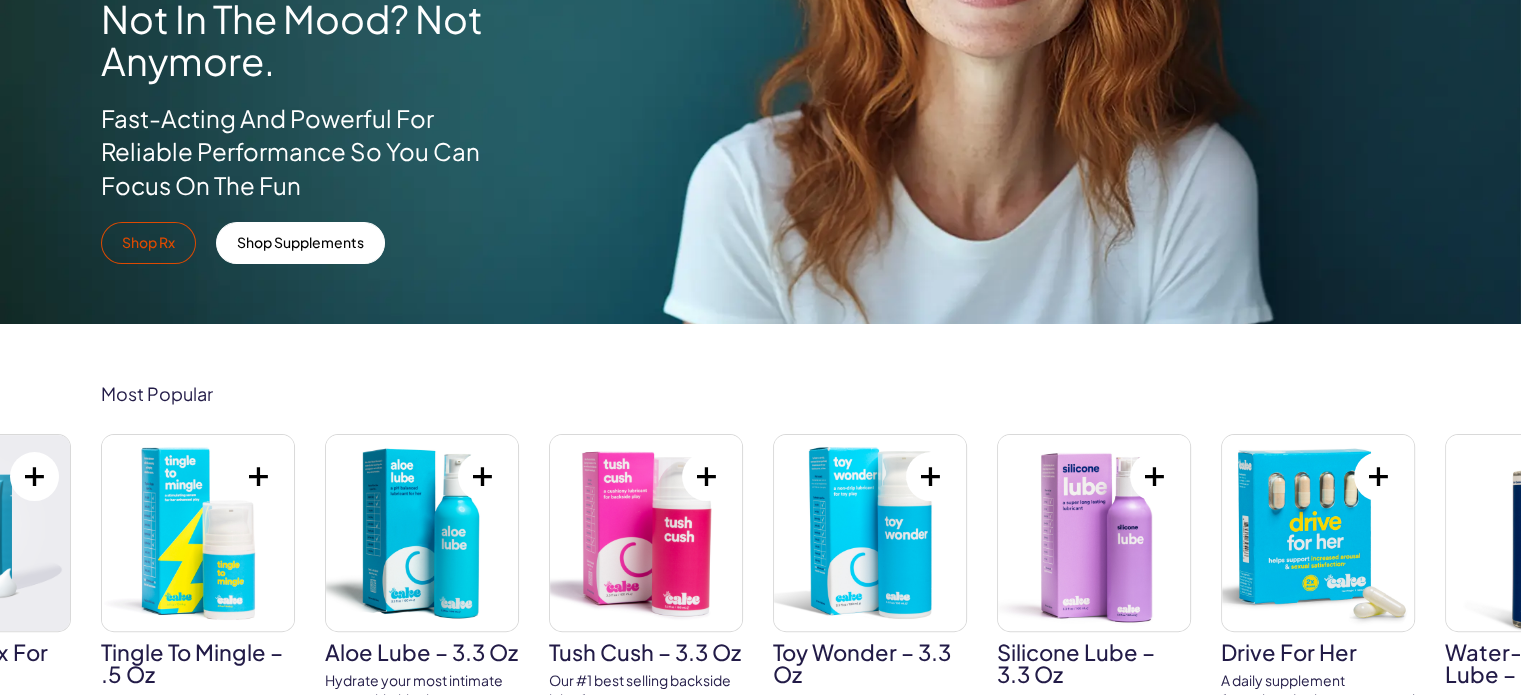 click on "Shop Rx" at bounding box center (148, 243) 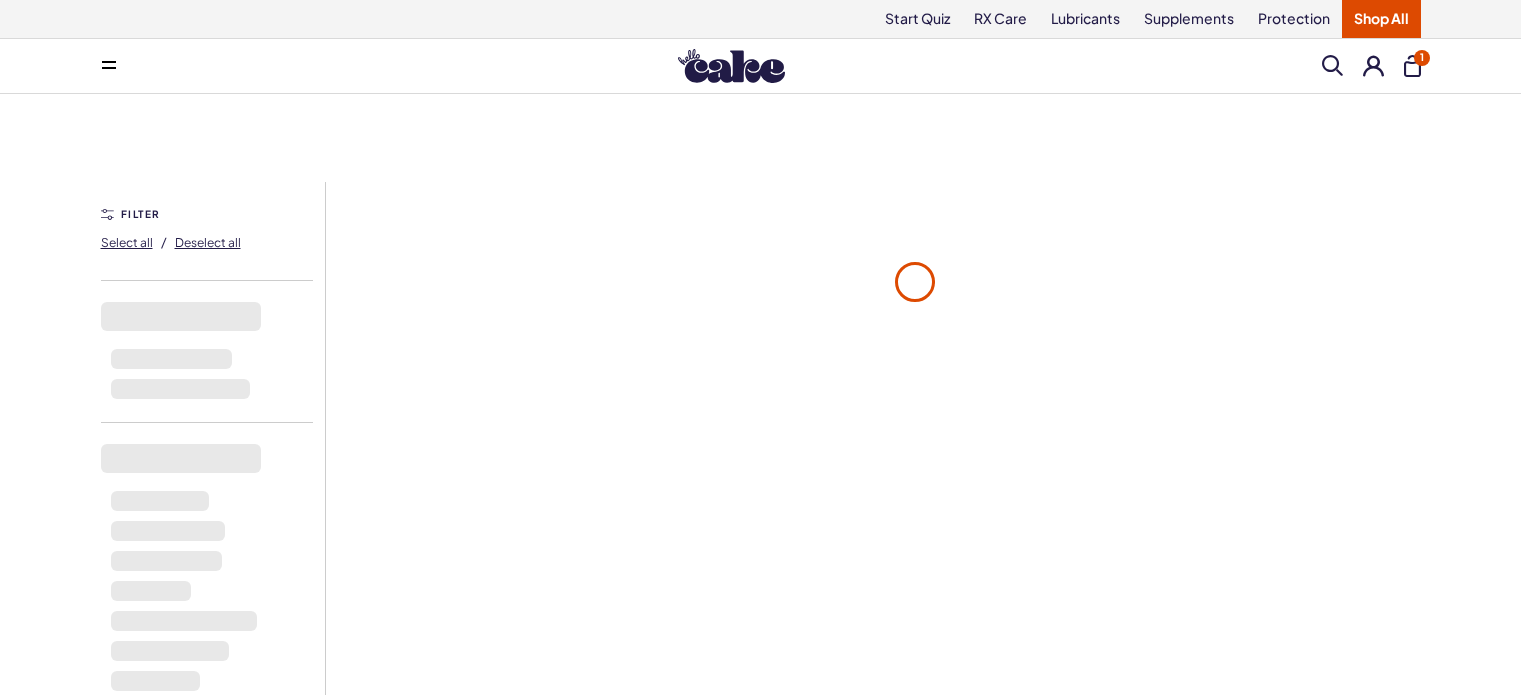 scroll, scrollTop: 0, scrollLeft: 0, axis: both 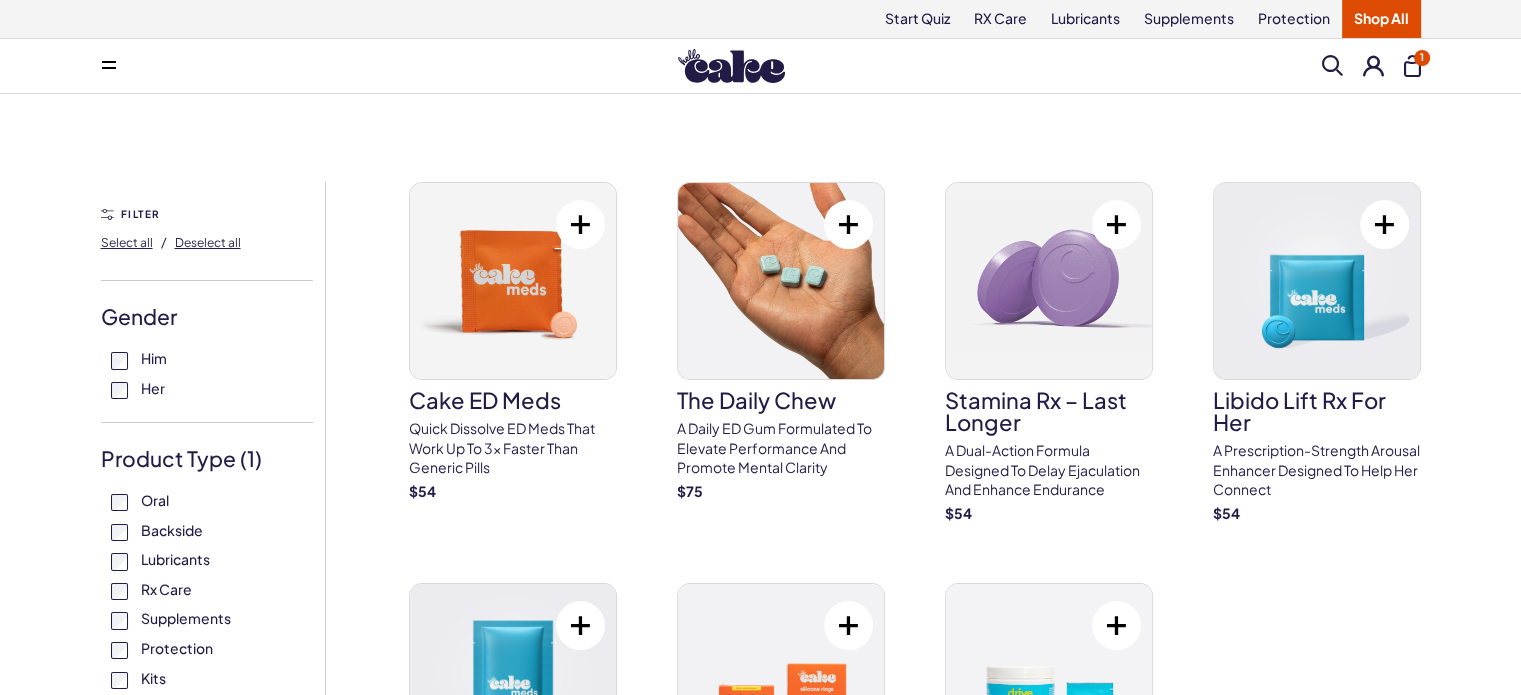 click on "1" at bounding box center [1412, 66] 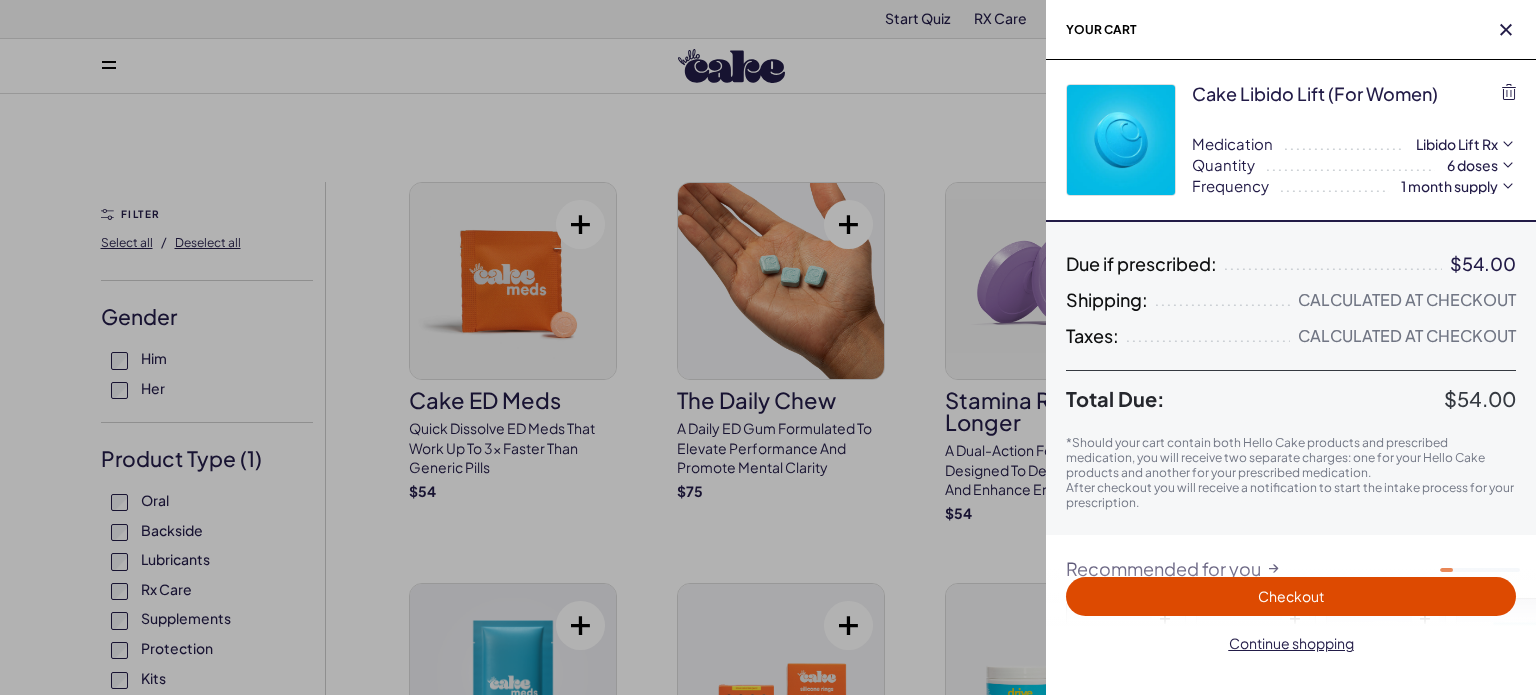 click at bounding box center (1508, 144) 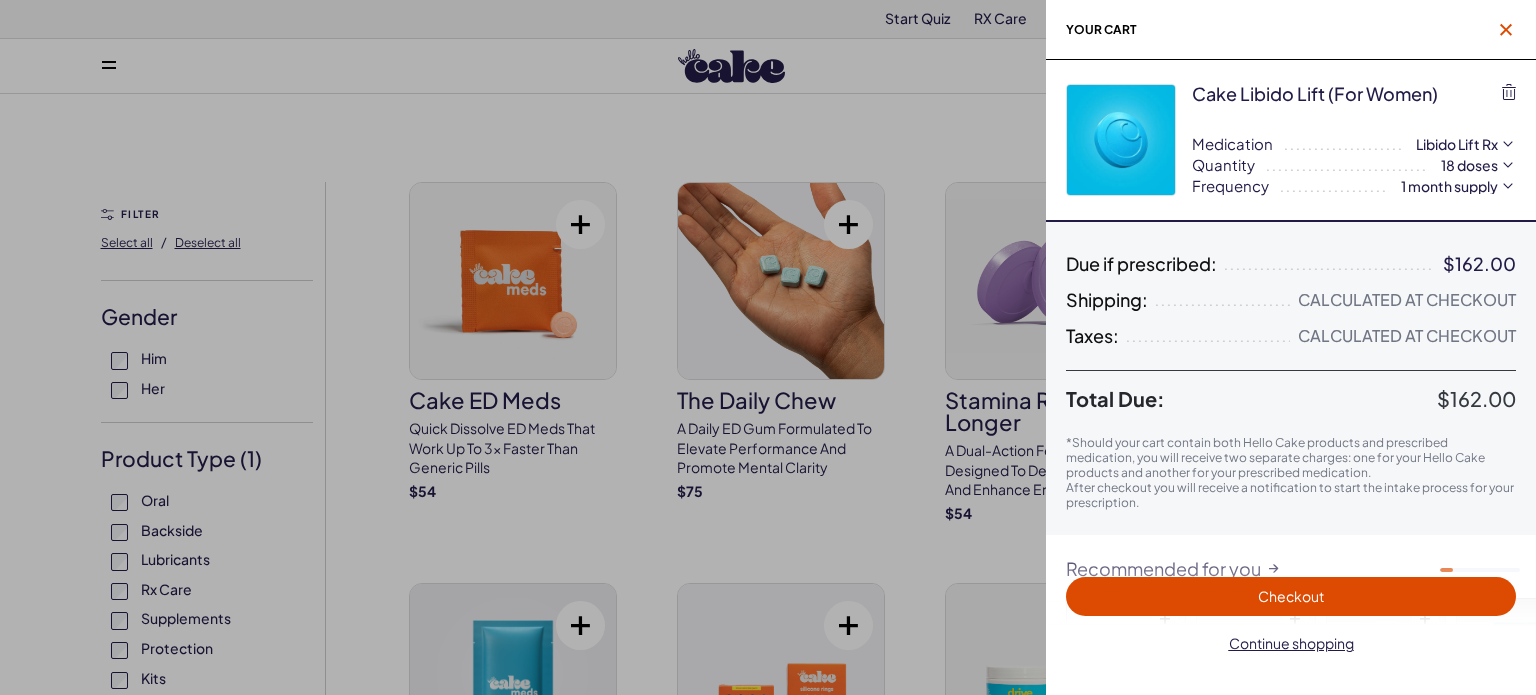 click at bounding box center [1506, 30] 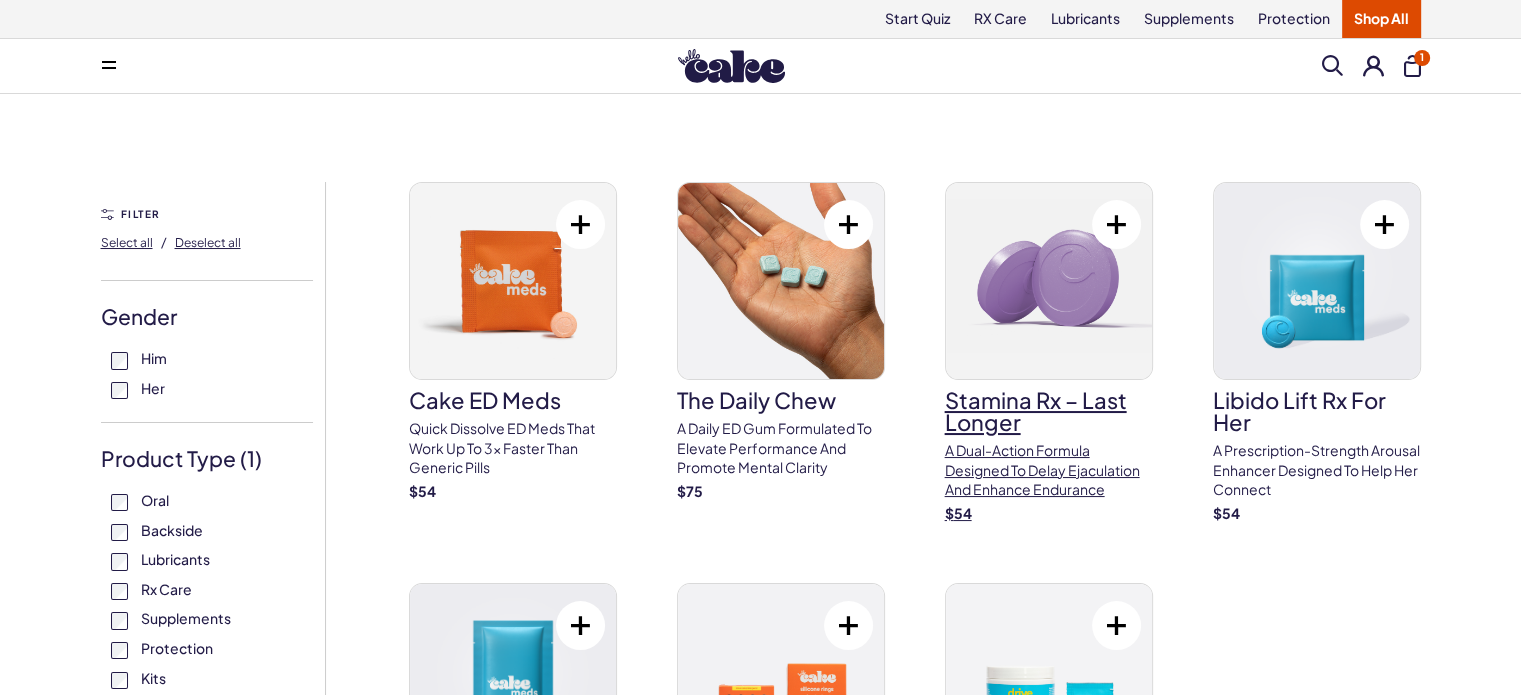click on "Stamina Rx – Last Longer" at bounding box center [1049, 411] 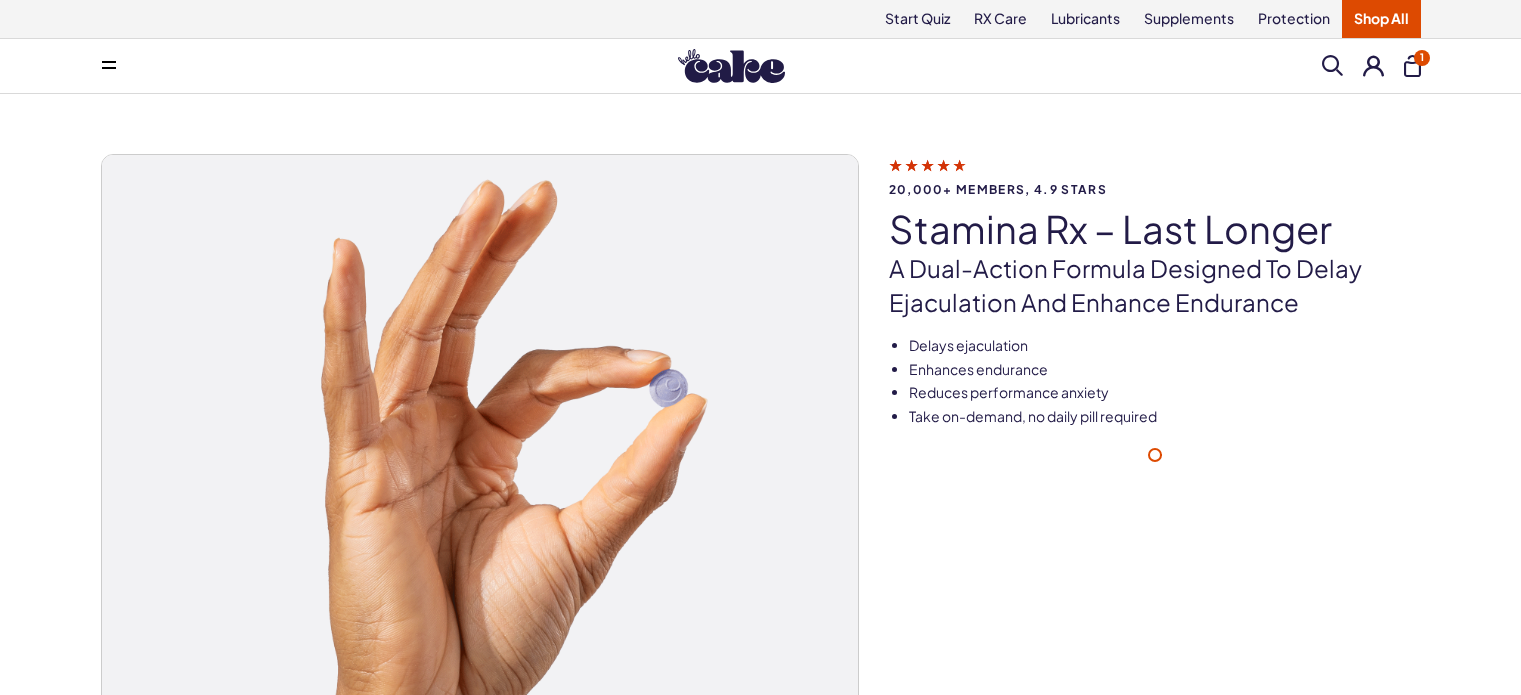 scroll, scrollTop: 0, scrollLeft: 0, axis: both 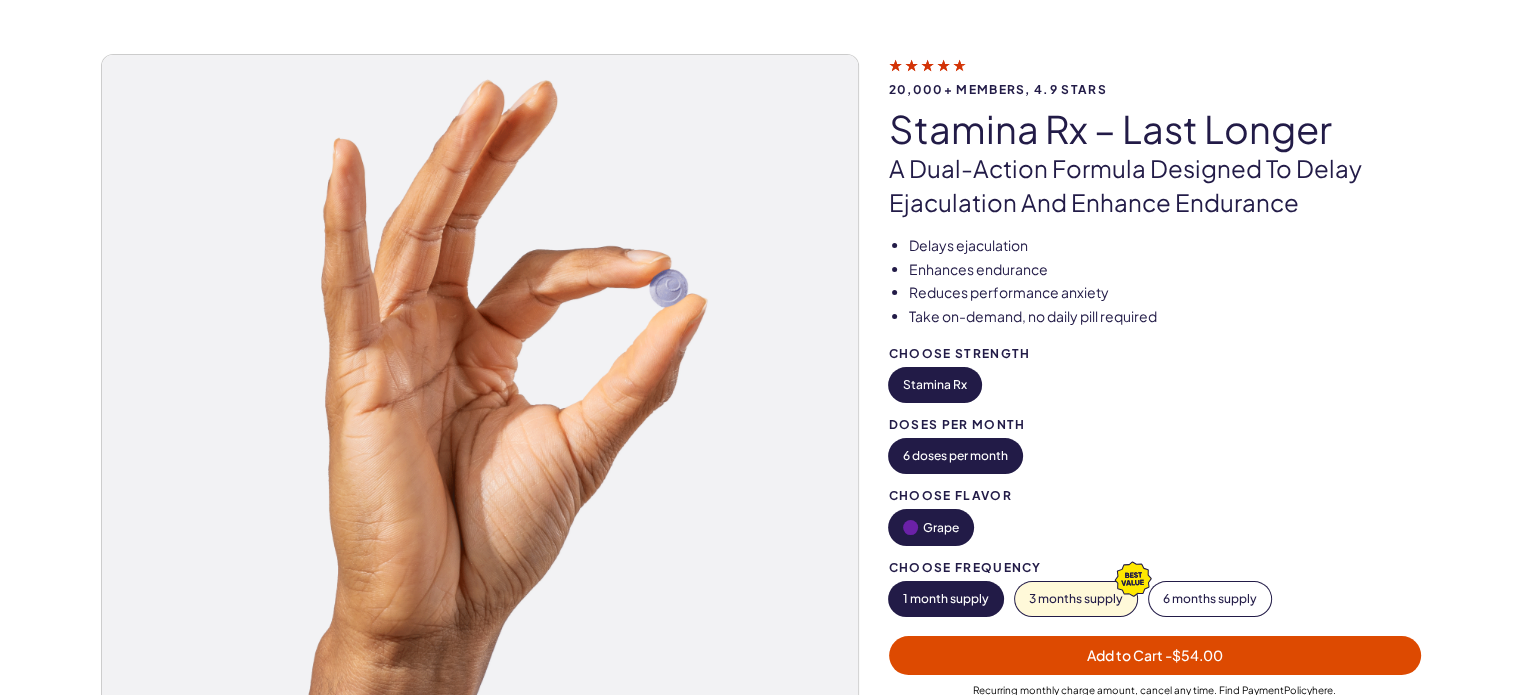 click on "6 doses per month" at bounding box center (955, 456) 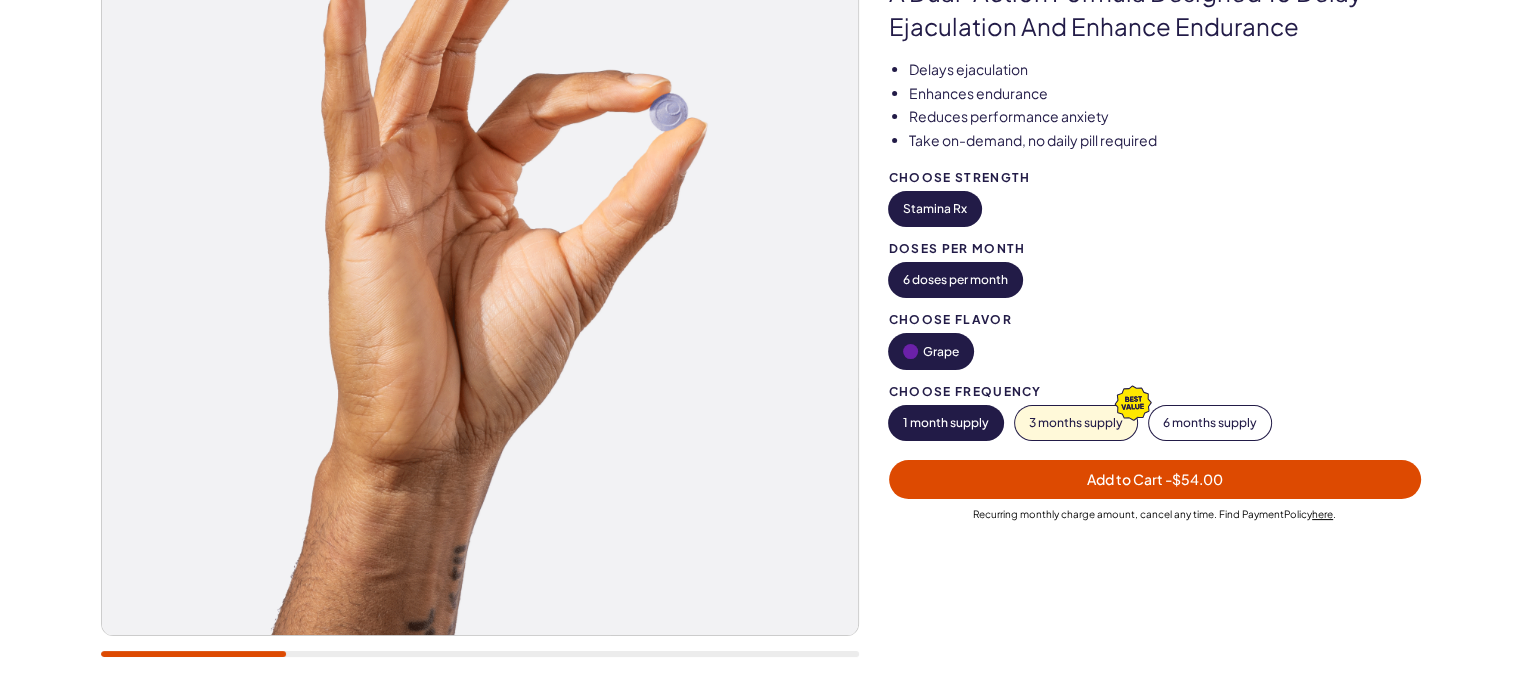 scroll, scrollTop: 300, scrollLeft: 0, axis: vertical 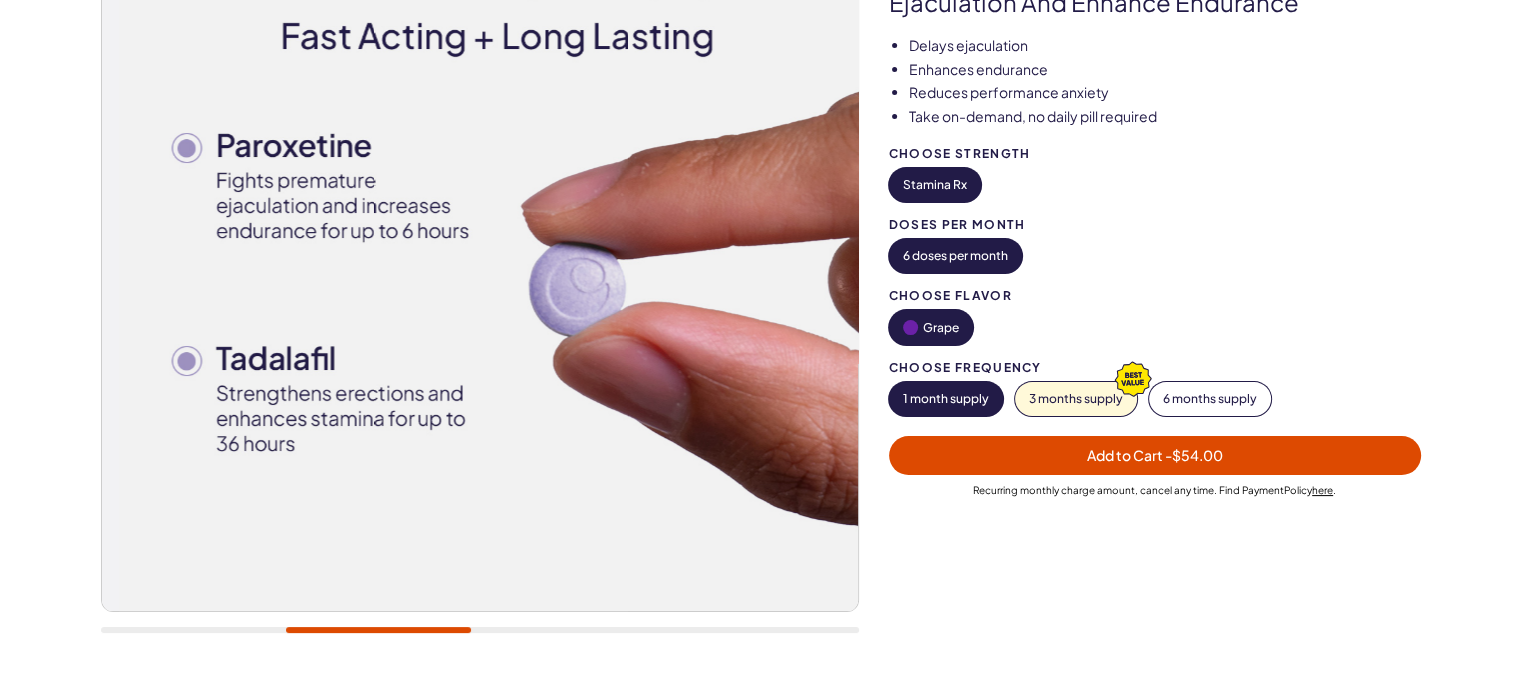 click at bounding box center (1132, 378) 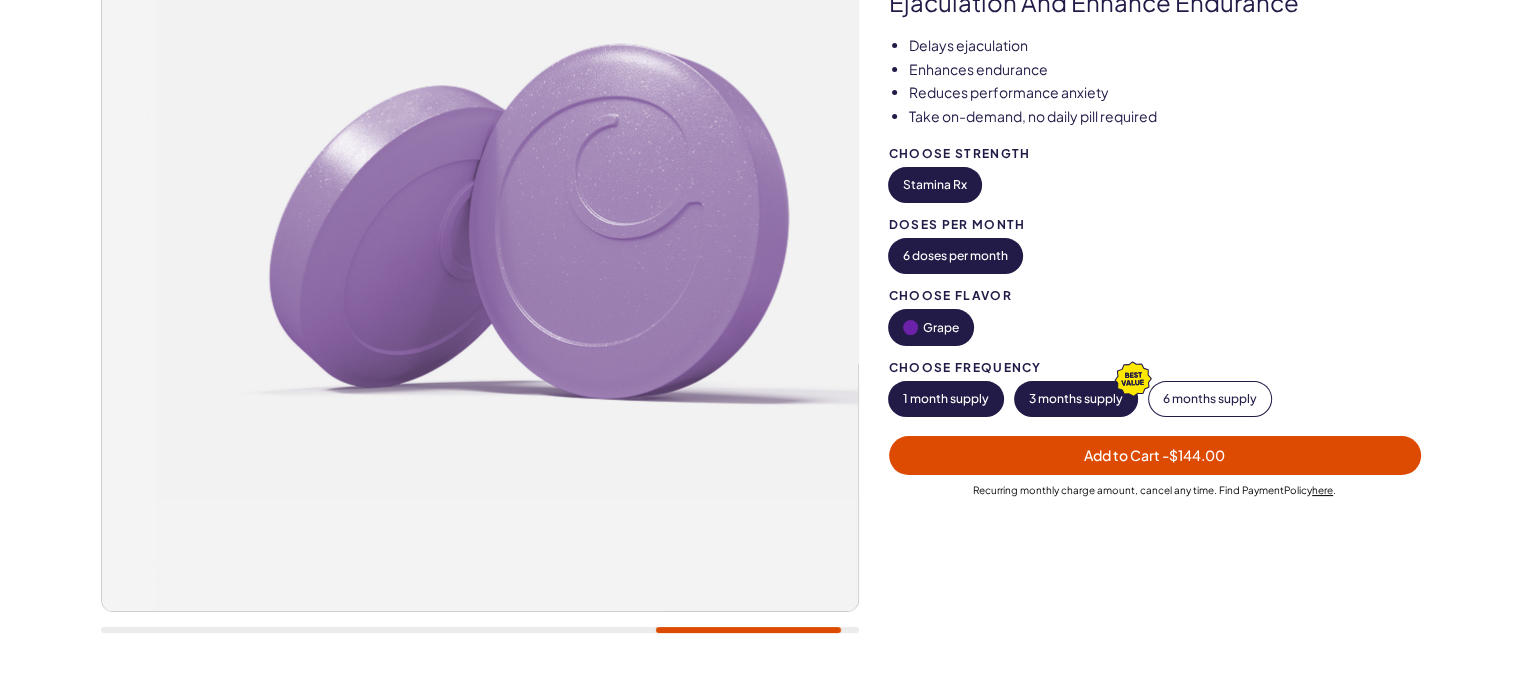 click on "1 month supply" at bounding box center (946, 399) 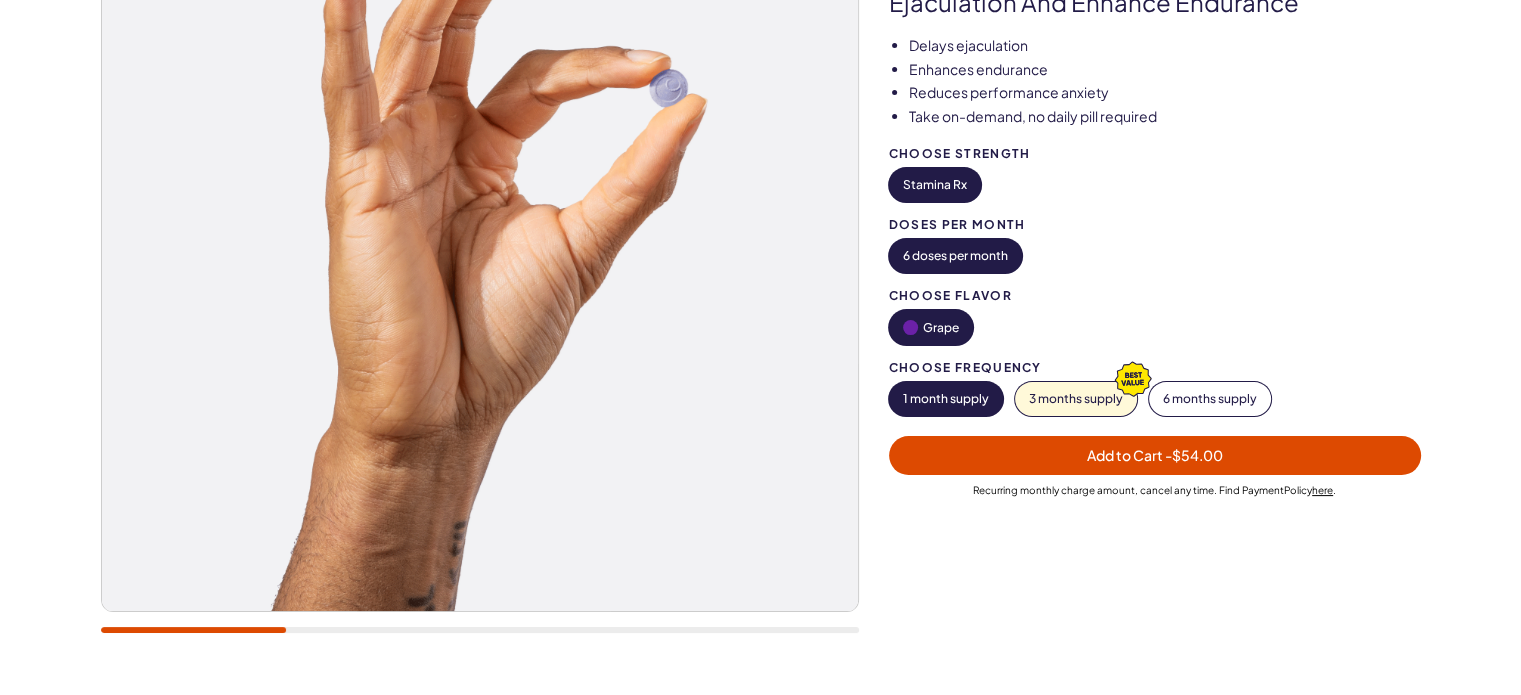 click on "6 doses per month" at bounding box center [955, 256] 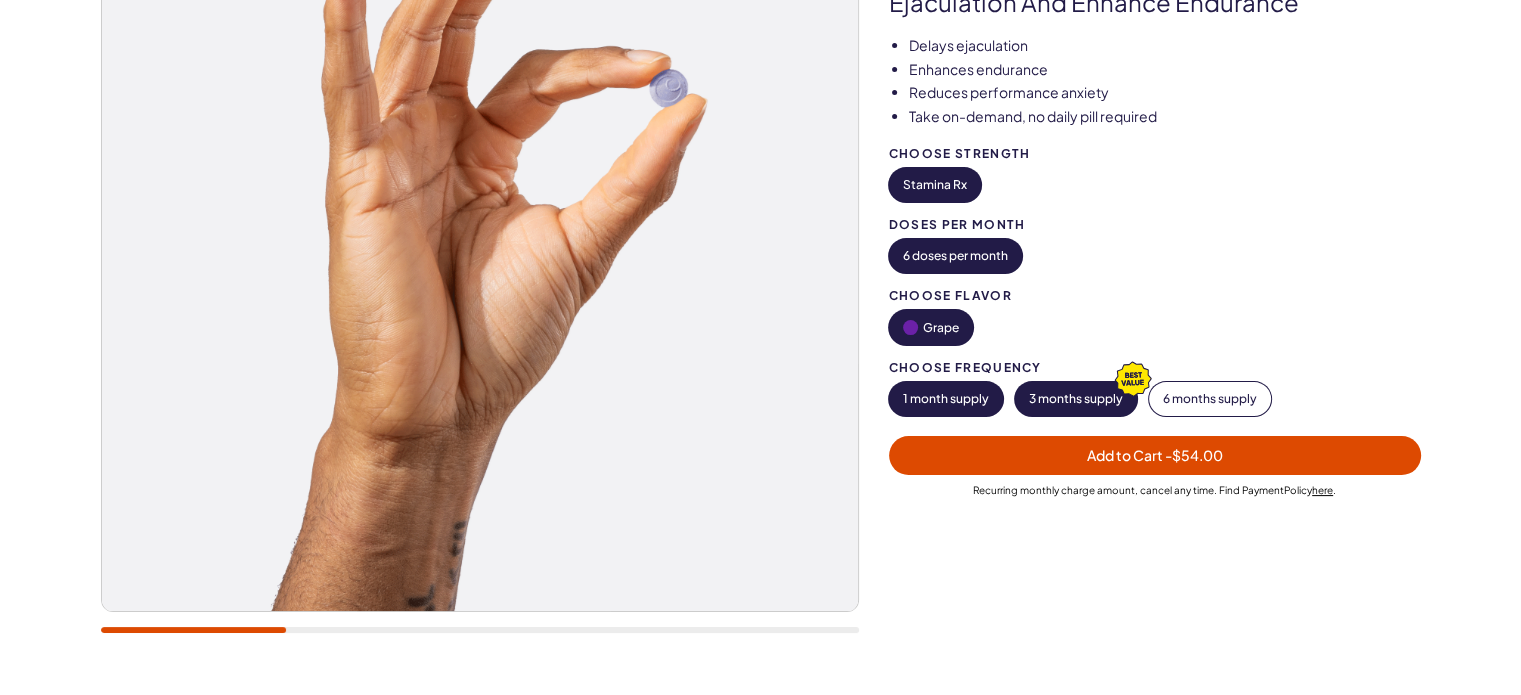 click on "3 months supply" at bounding box center (1076, 399) 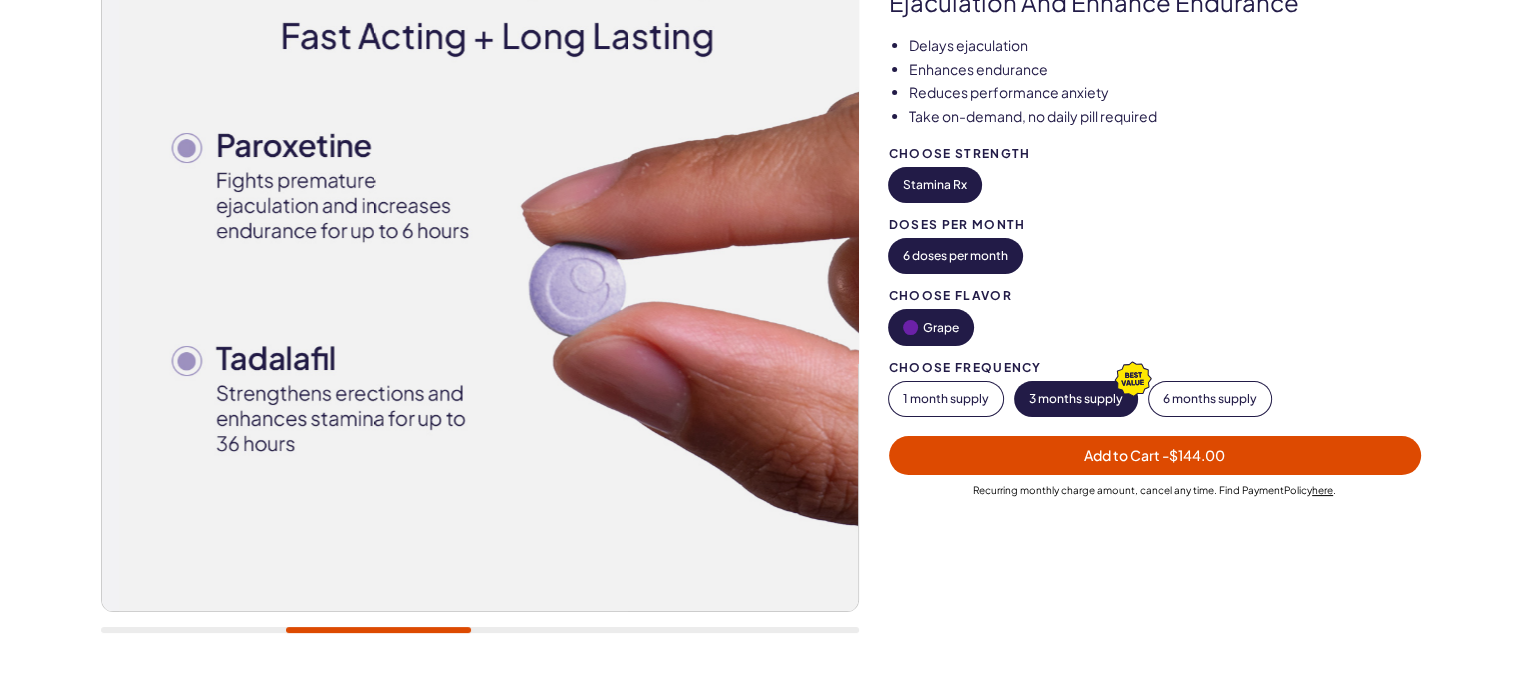 click on "Add to Cart    -  $144.00" at bounding box center [1154, 455] 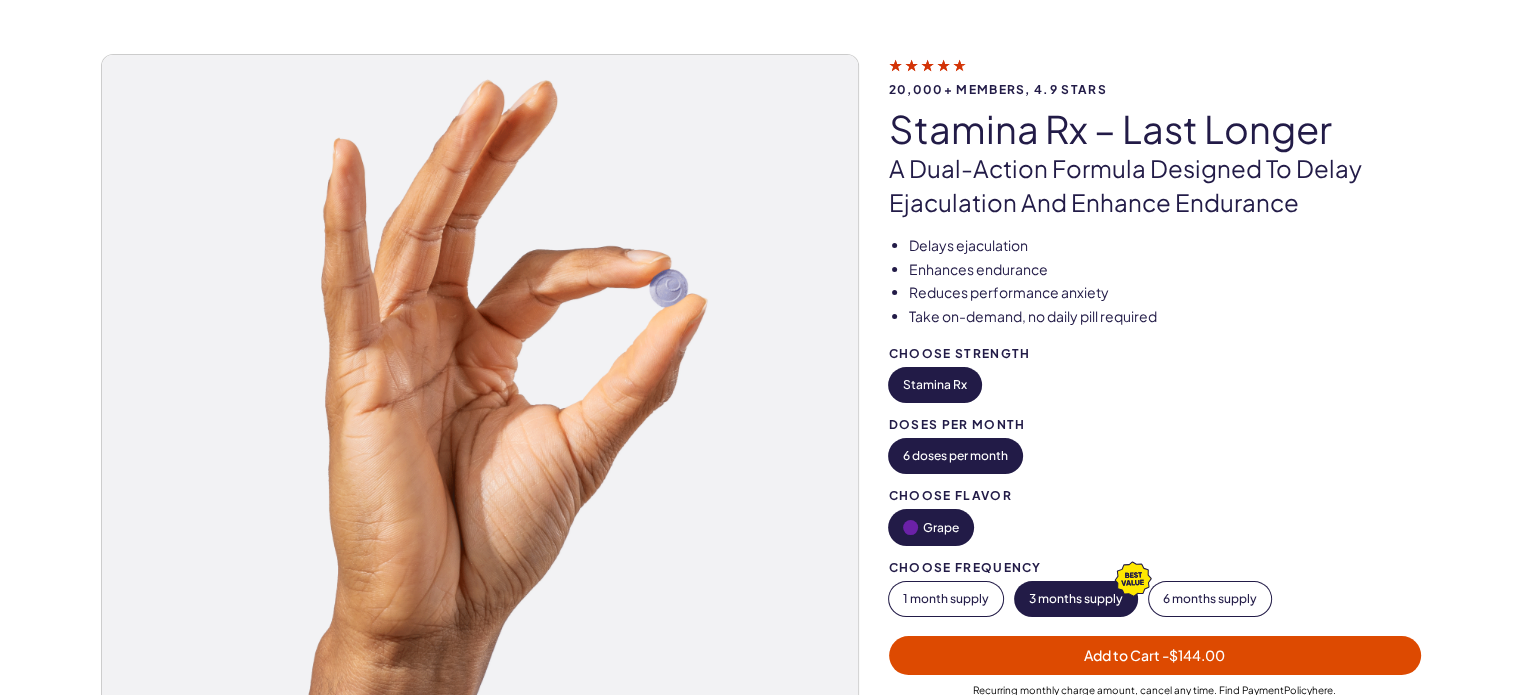 scroll, scrollTop: 0, scrollLeft: 0, axis: both 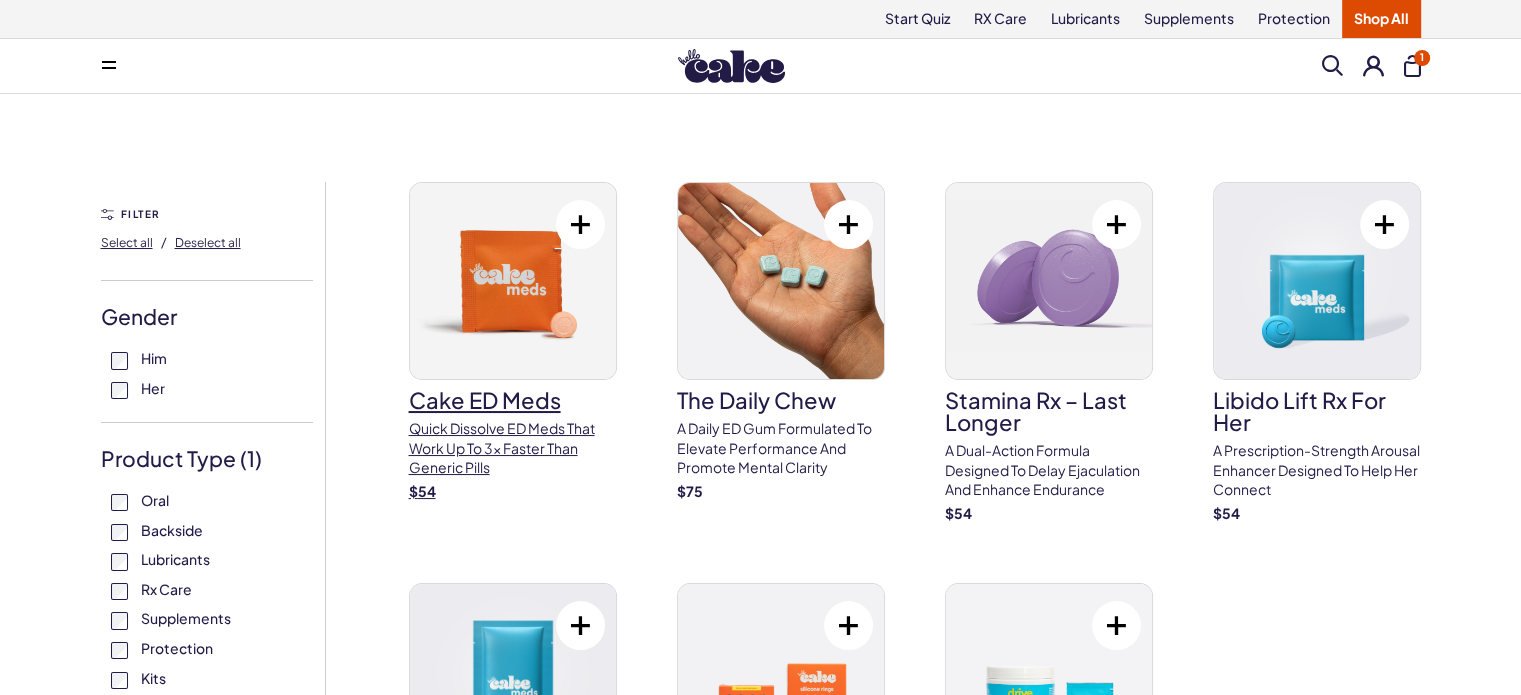 click on "Quick dissolve ED Meds that work up to 3x faster than generic pills" at bounding box center (513, 448) 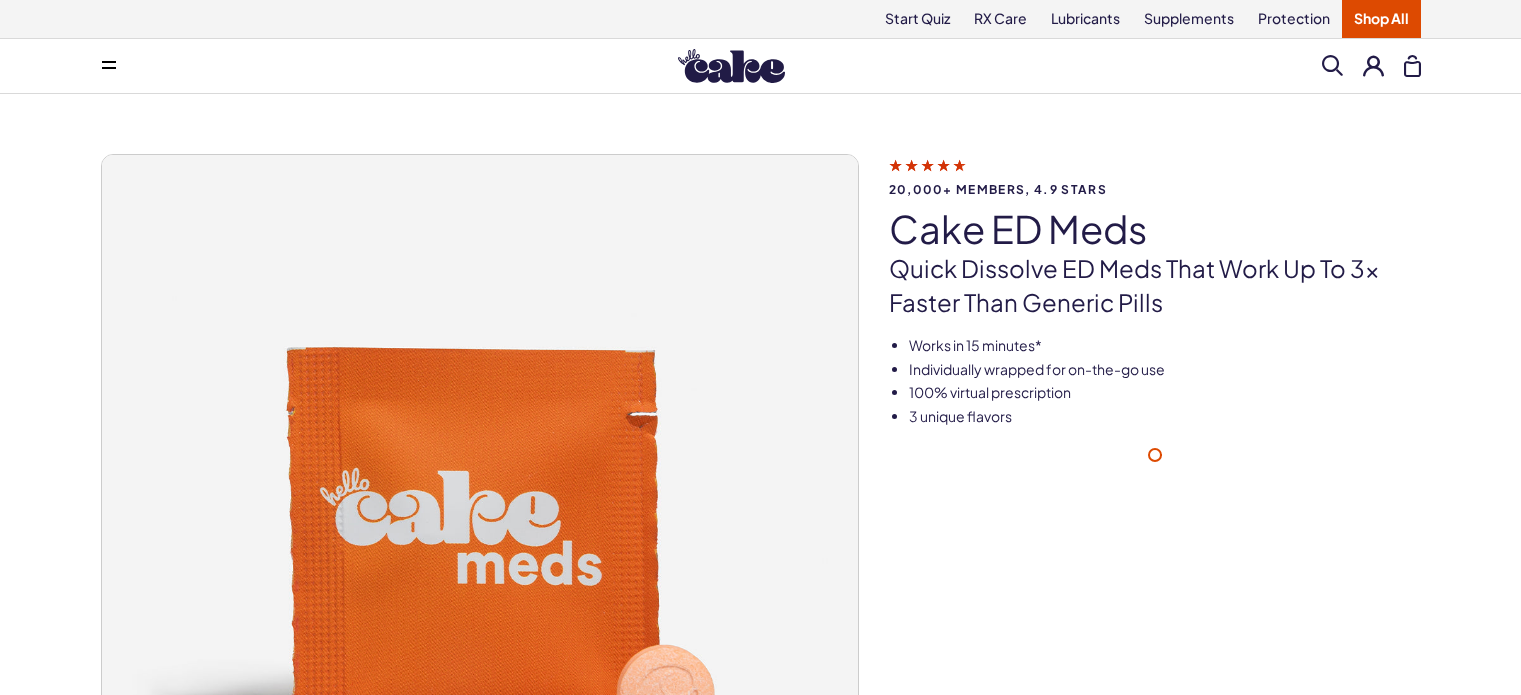 scroll, scrollTop: 0, scrollLeft: 0, axis: both 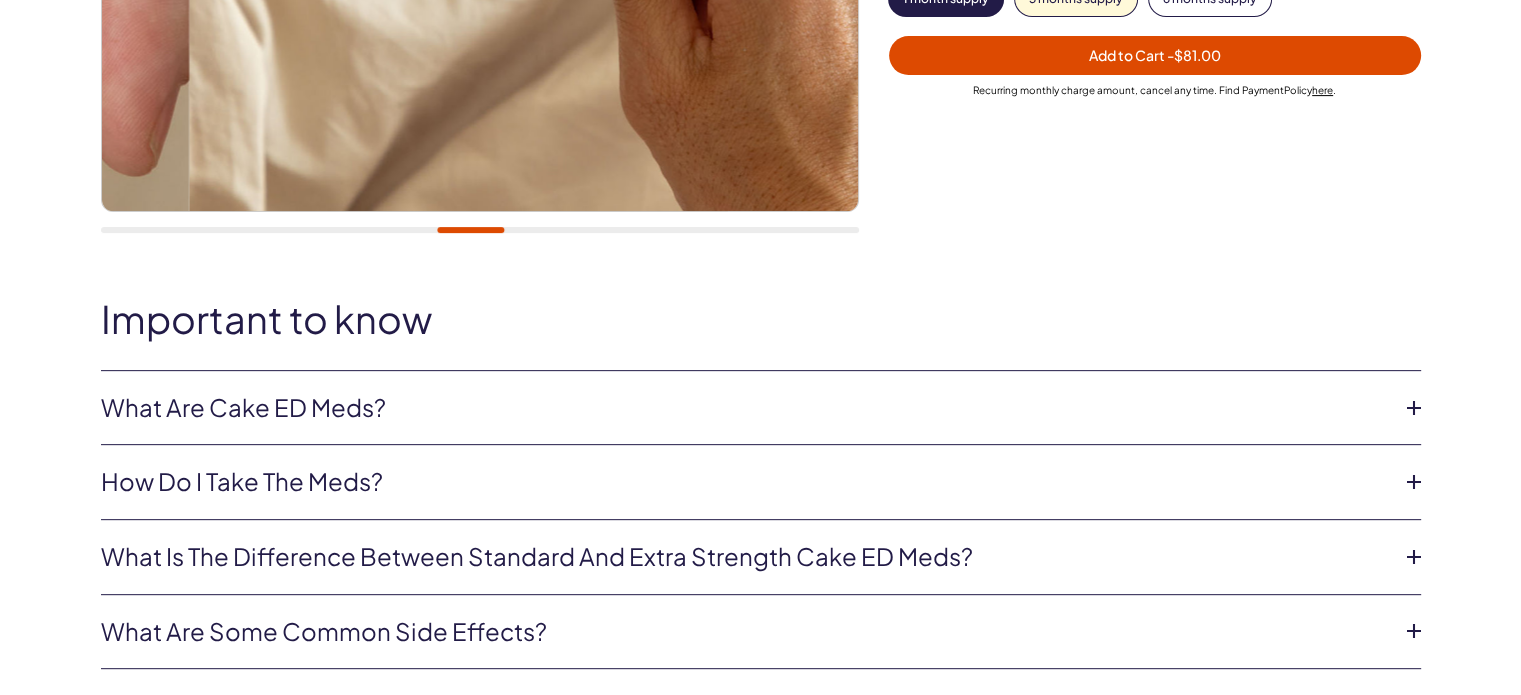 click at bounding box center (1414, 408) 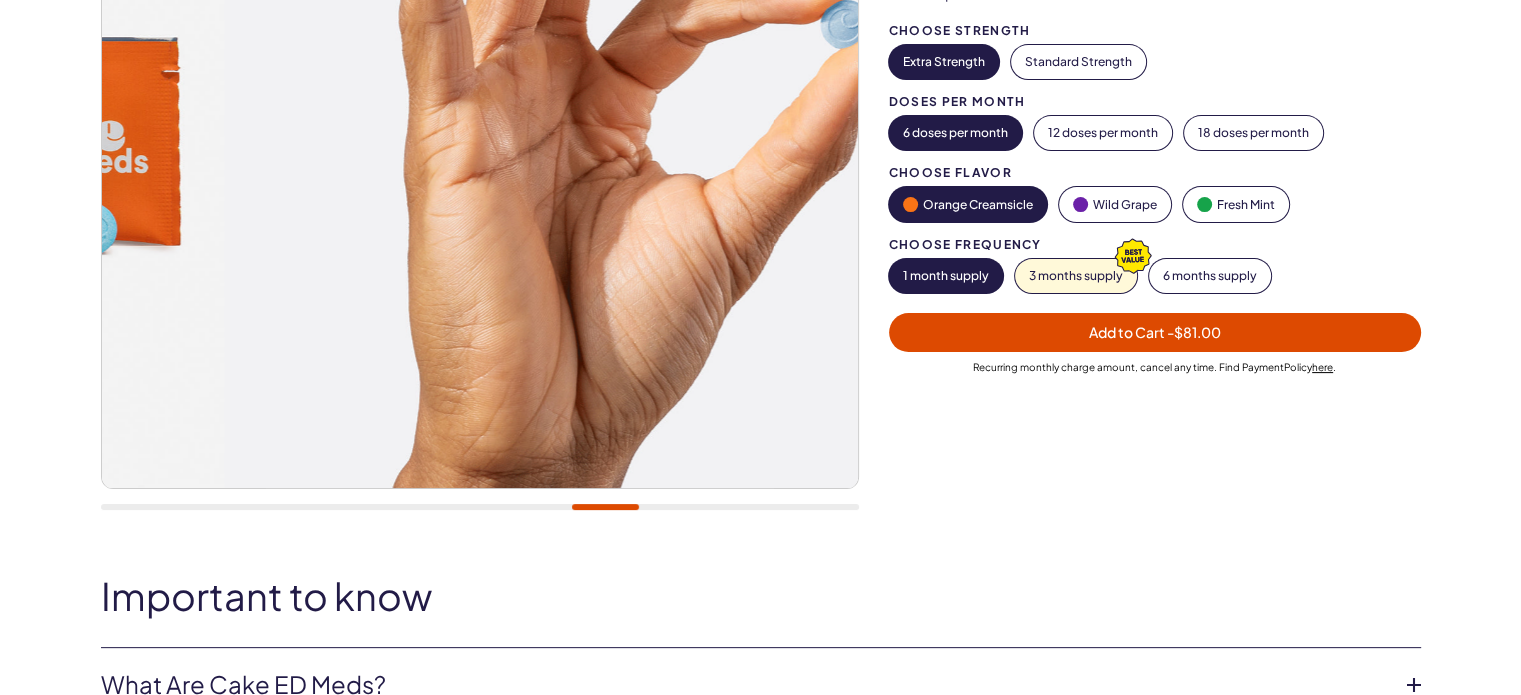 scroll, scrollTop: 300, scrollLeft: 0, axis: vertical 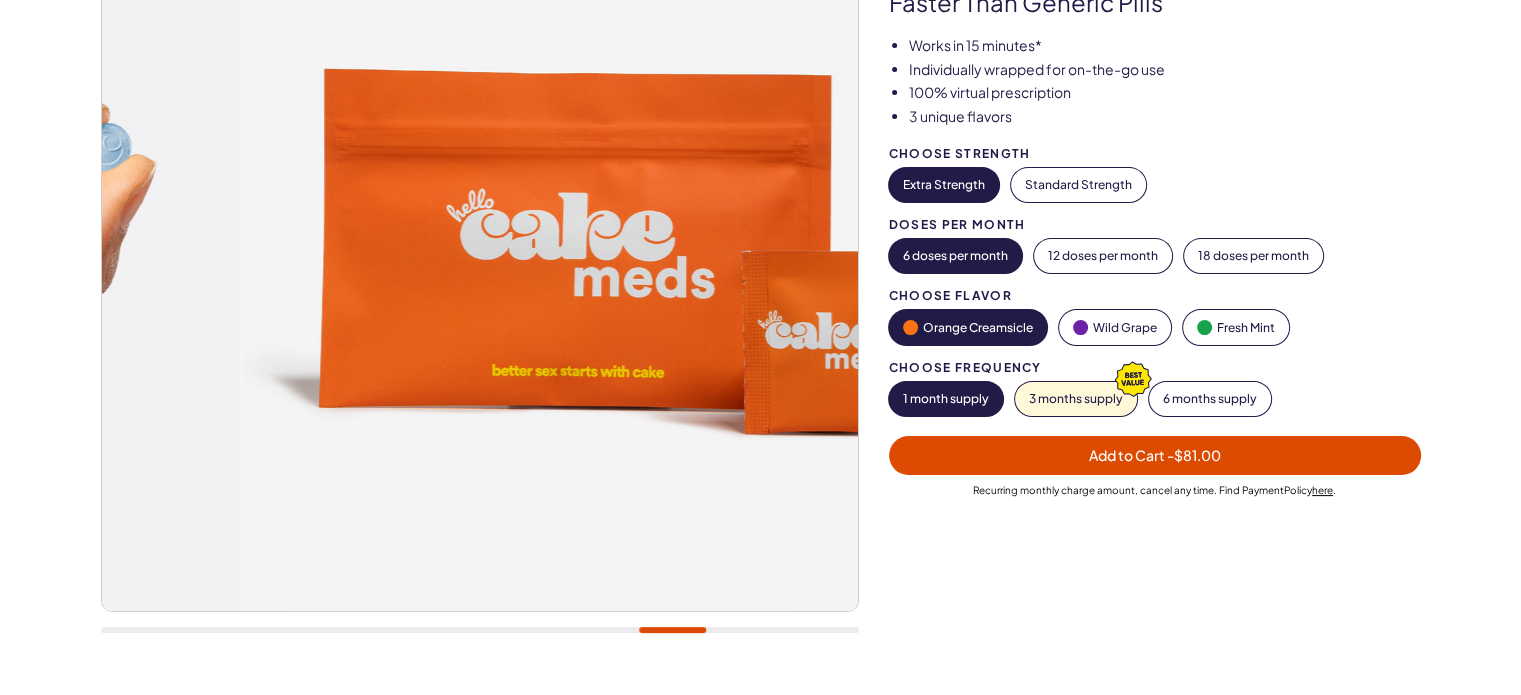 click on "Add to Cart    -  $81.00" at bounding box center [1155, 455] 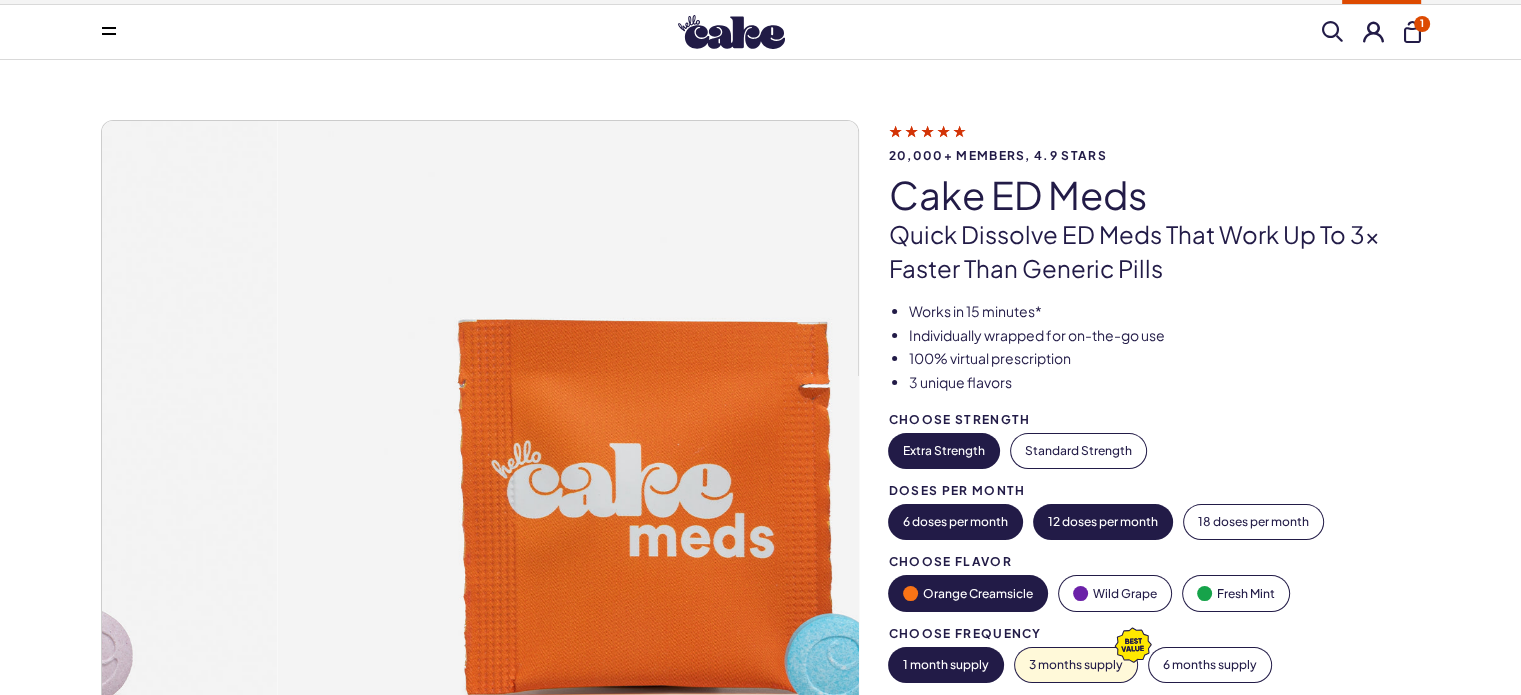 scroll, scrollTop: 0, scrollLeft: 0, axis: both 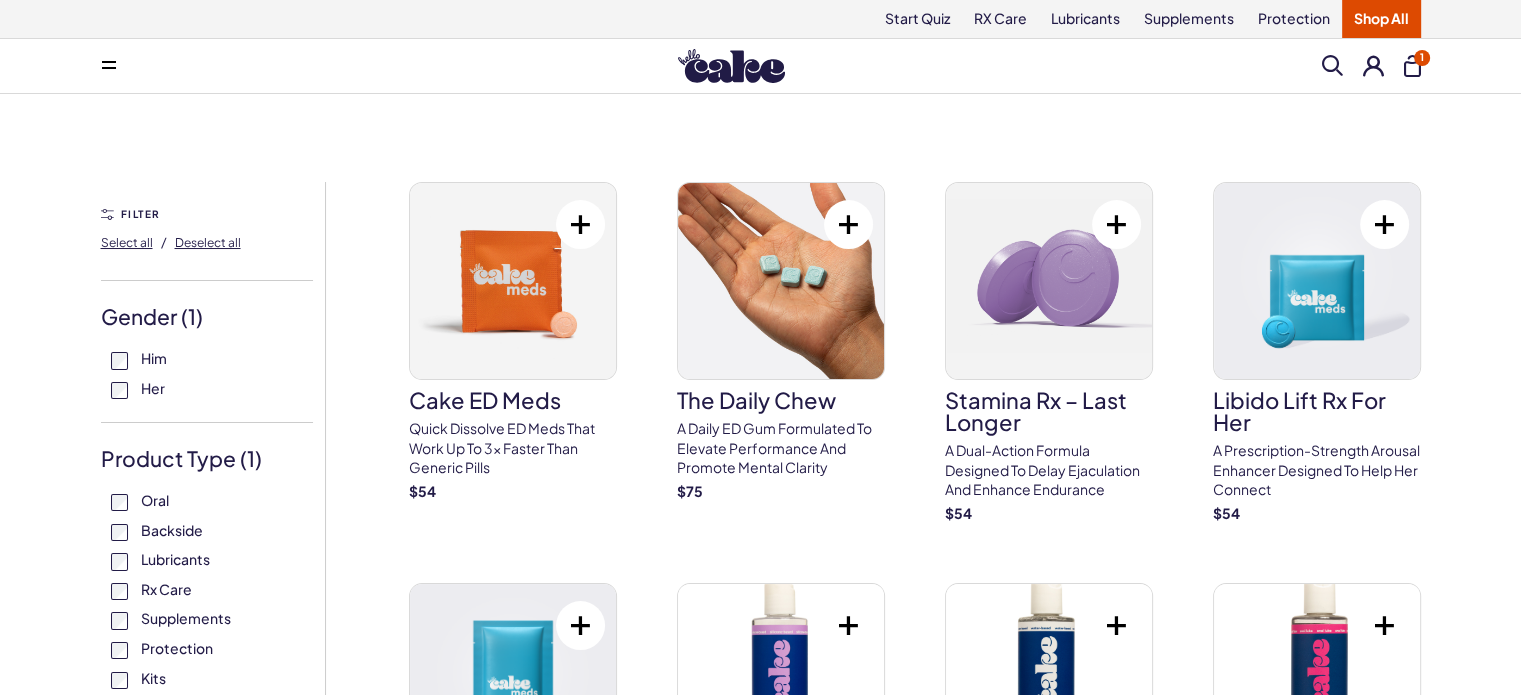 click at bounding box center [731, 66] 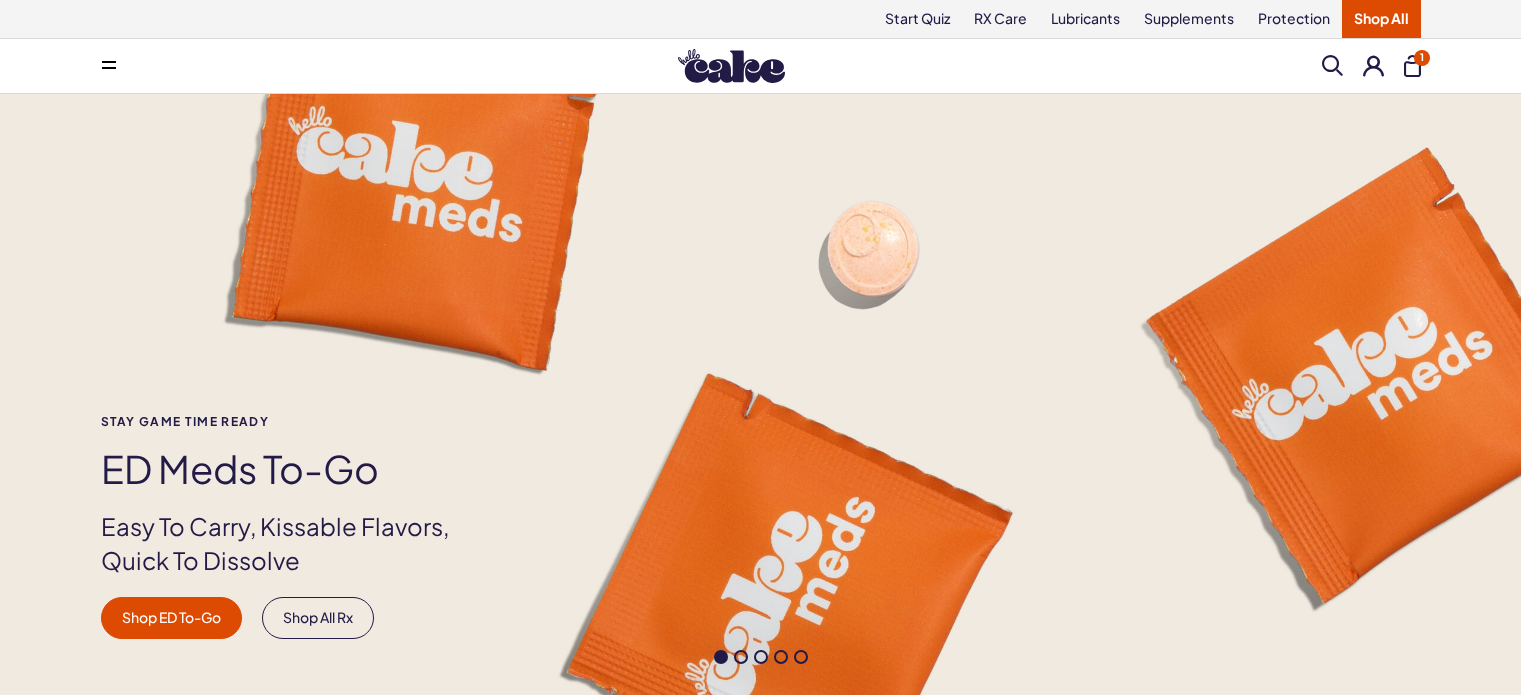 scroll, scrollTop: 0, scrollLeft: 0, axis: both 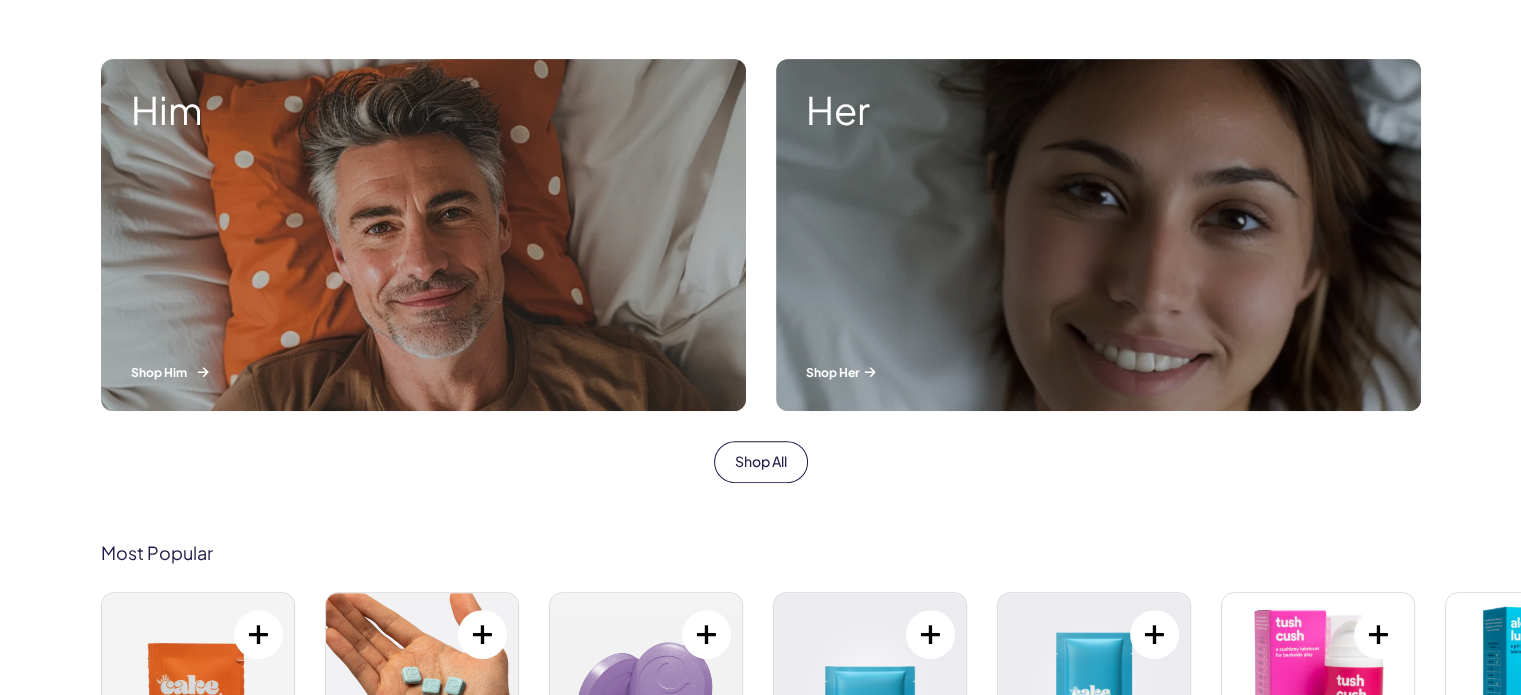 click on "Him
Shop Him" at bounding box center (423, 235) 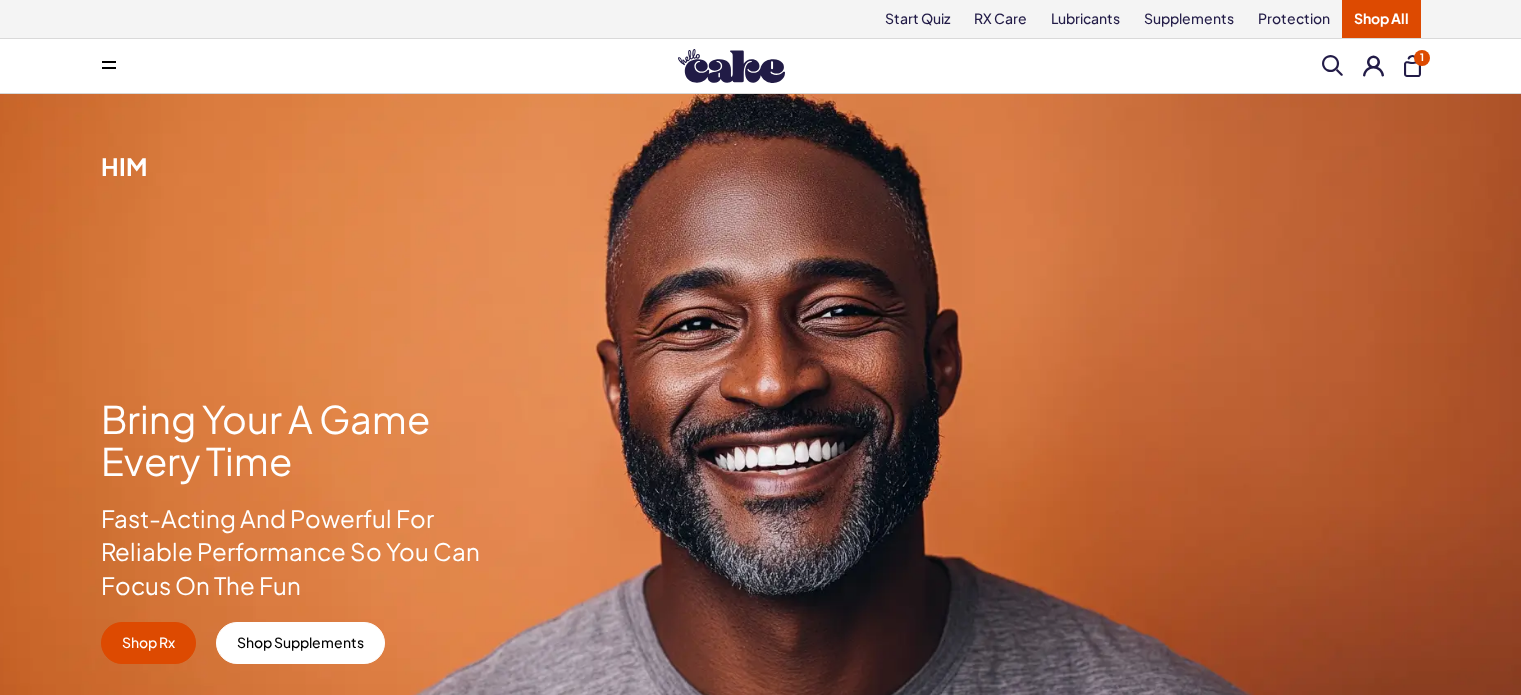 scroll, scrollTop: 0, scrollLeft: 0, axis: both 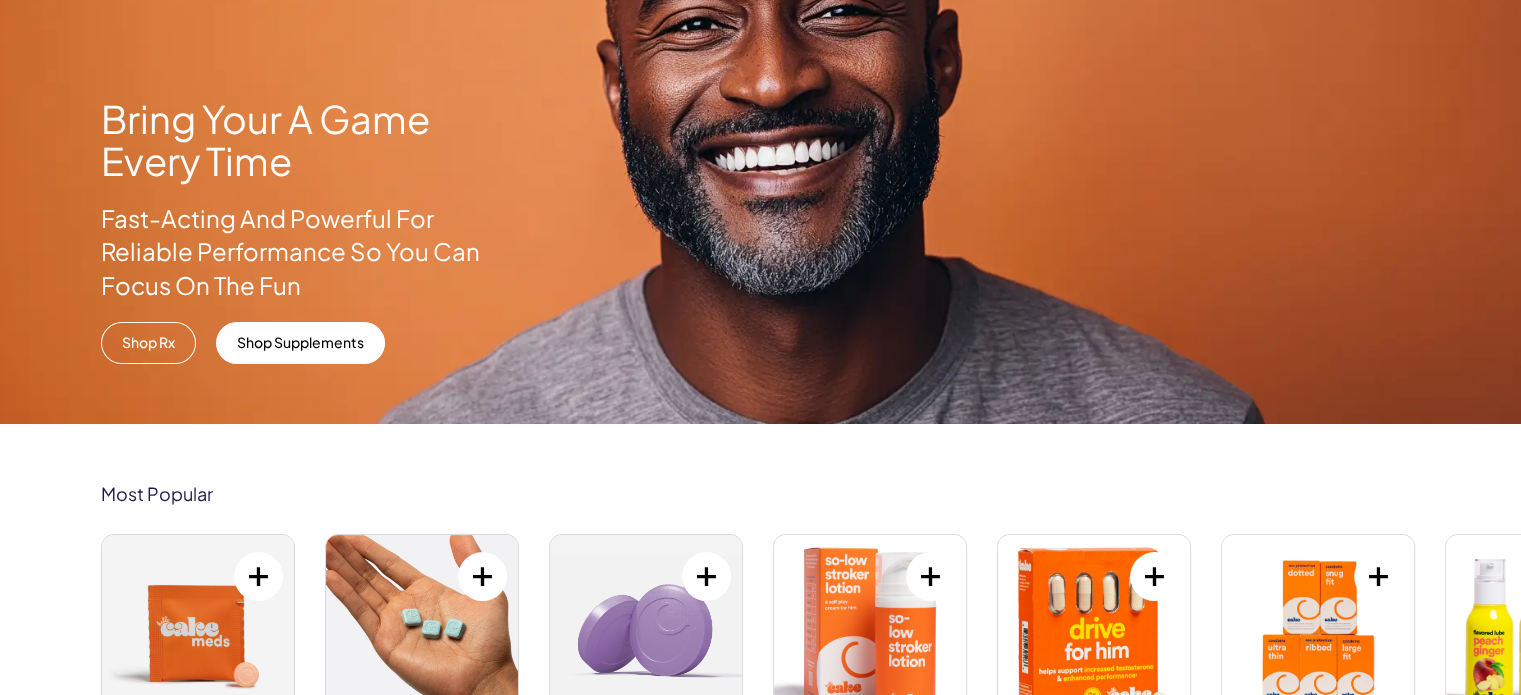 click on "Shop Rx" at bounding box center (148, 343) 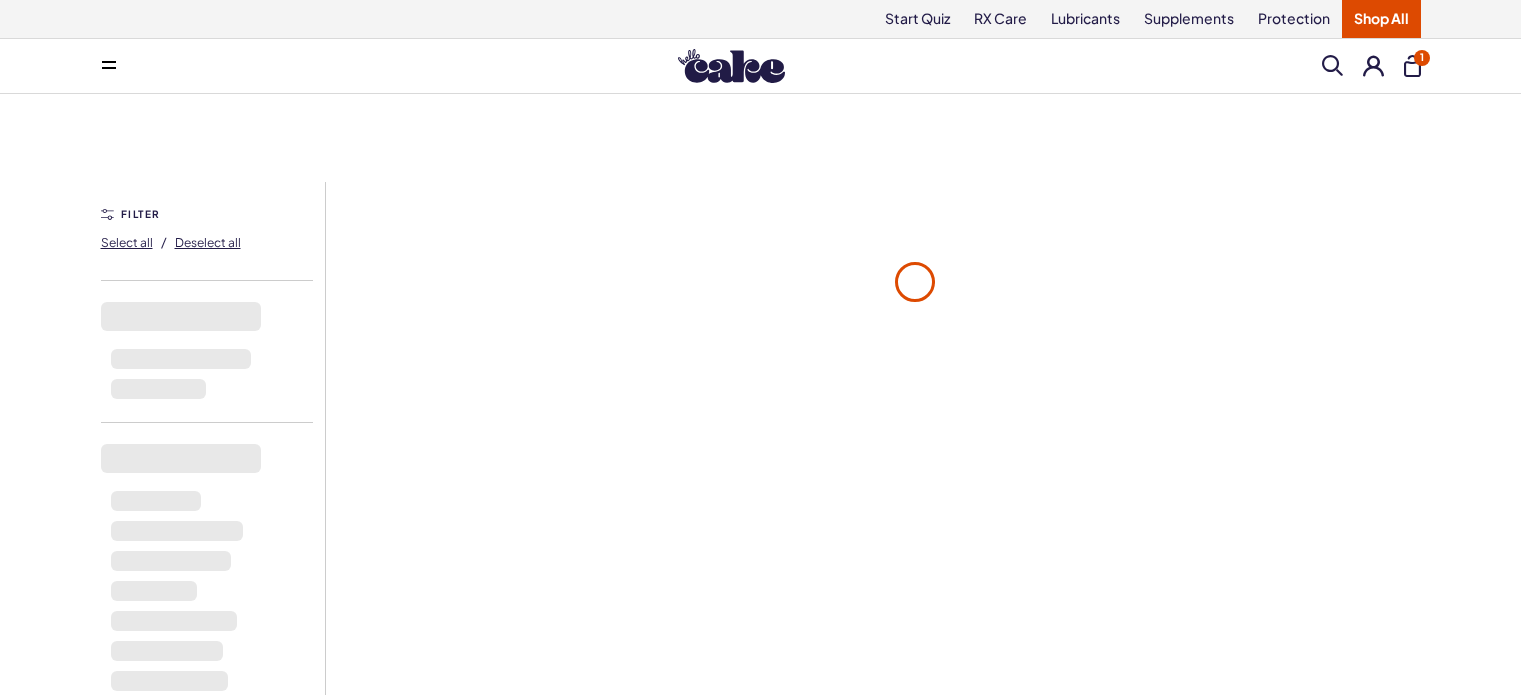 scroll, scrollTop: 0, scrollLeft: 0, axis: both 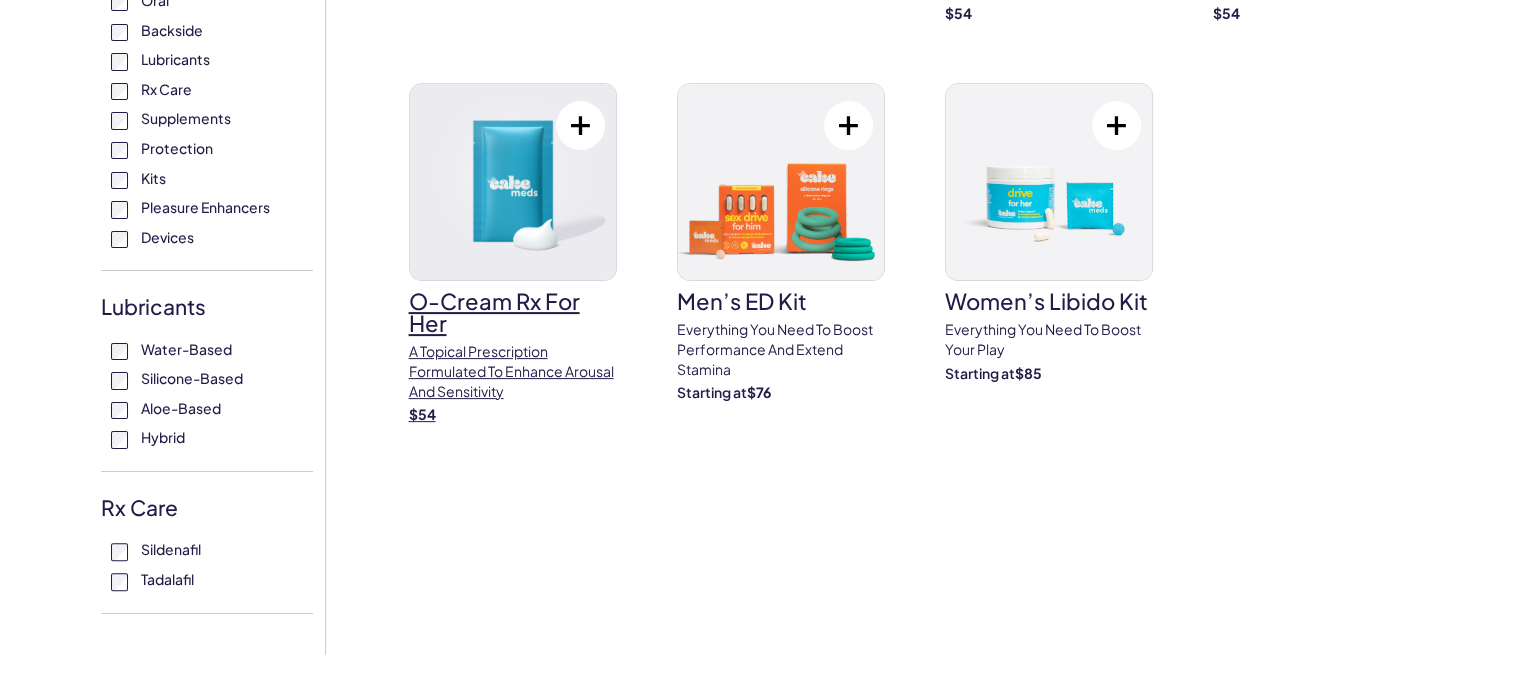 click on "A topical prescription formulated to enhance arousal and sensitivity" at bounding box center [513, 371] 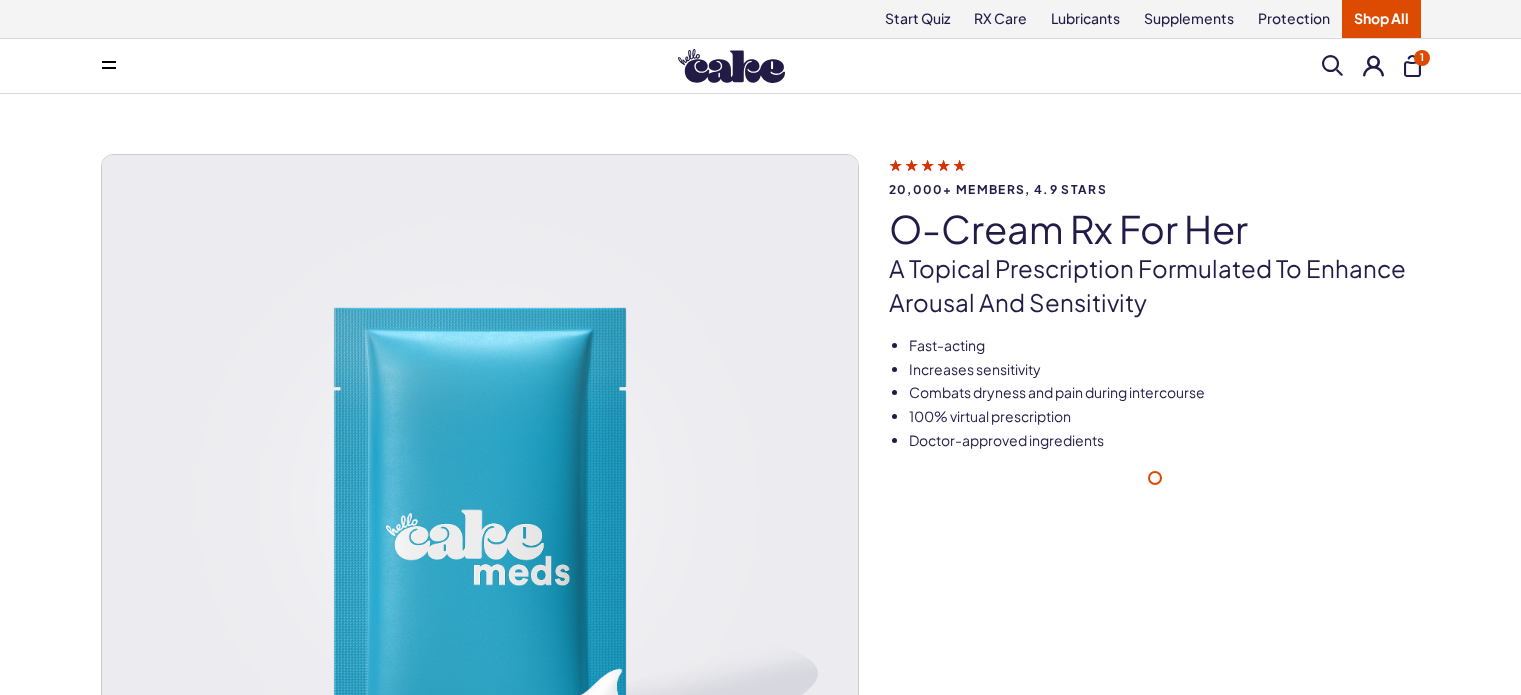 scroll, scrollTop: 0, scrollLeft: 0, axis: both 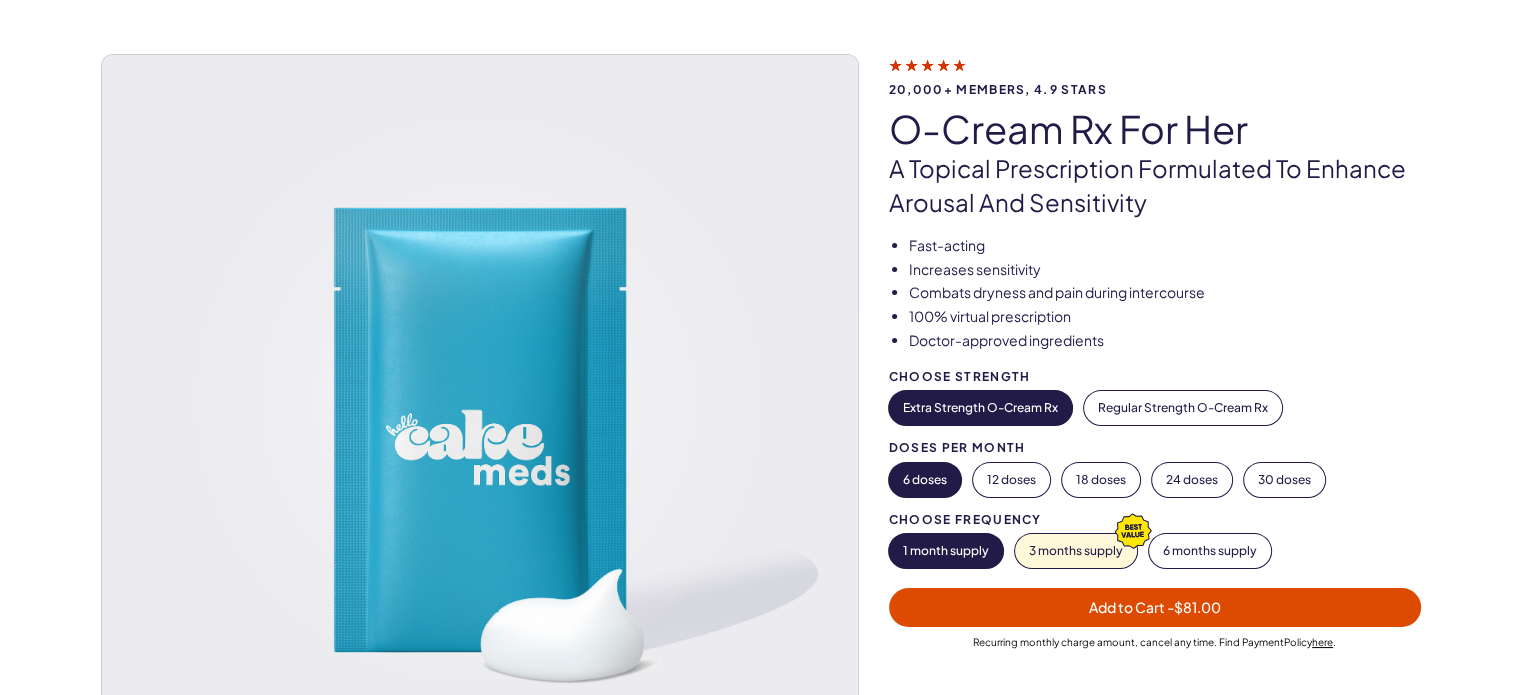 click on "12 doses" at bounding box center [1011, 480] 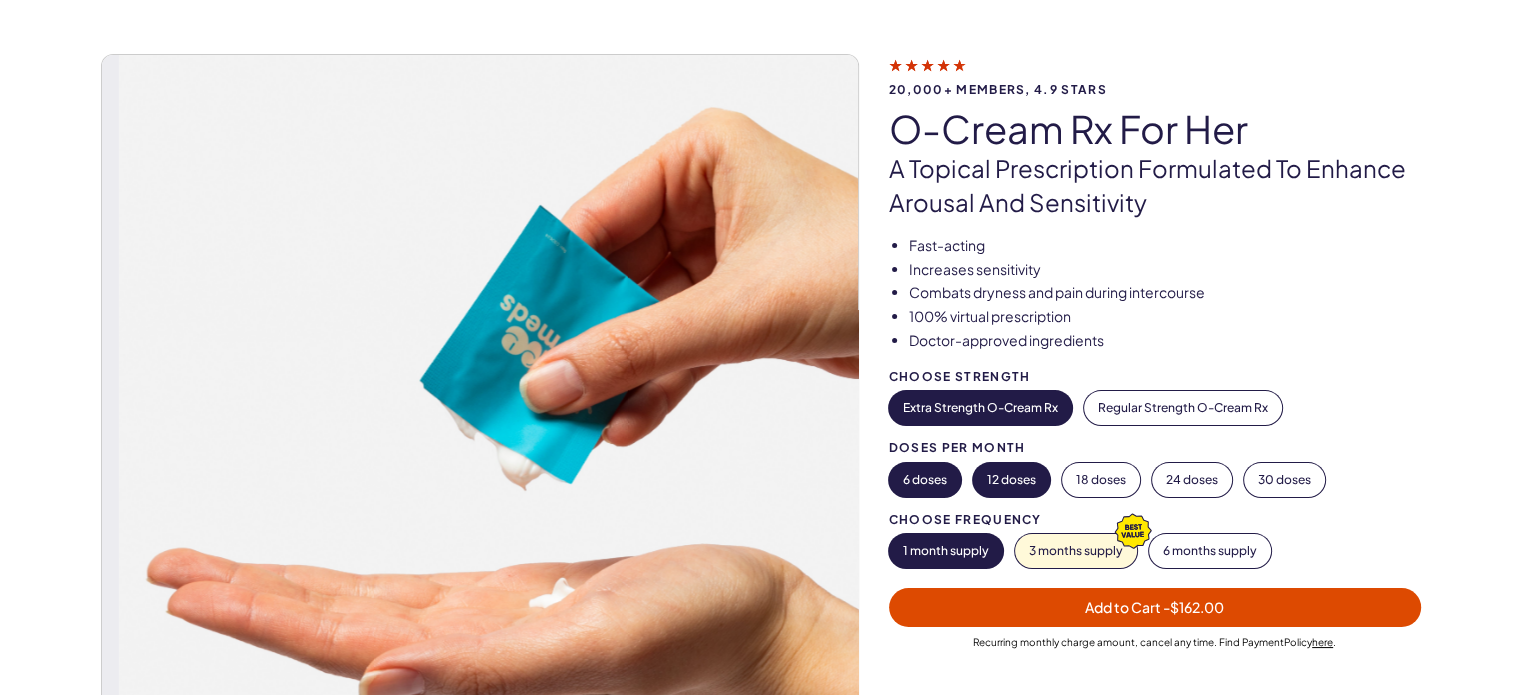 click on "6 doses" at bounding box center [925, 480] 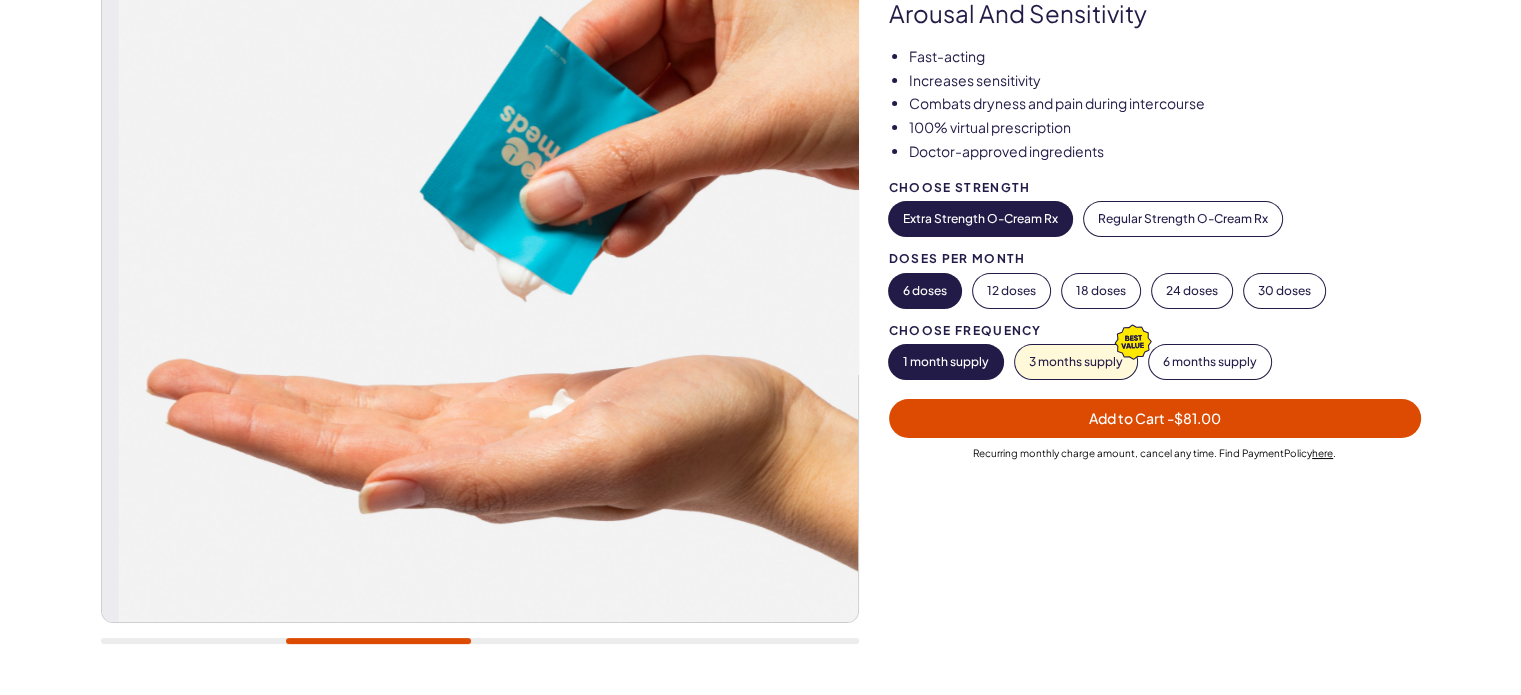 scroll, scrollTop: 300, scrollLeft: 0, axis: vertical 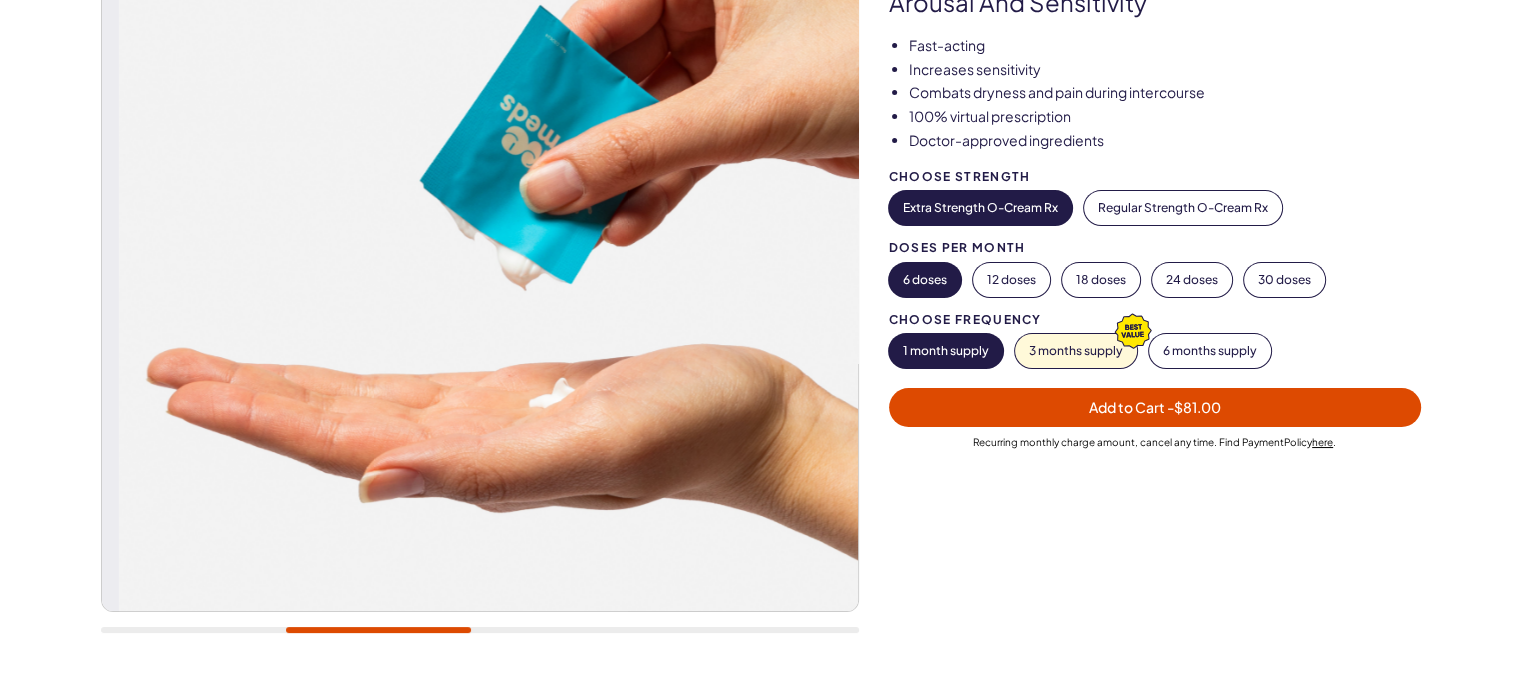 click on "Add to Cart    -  $81.00" at bounding box center [1155, 407] 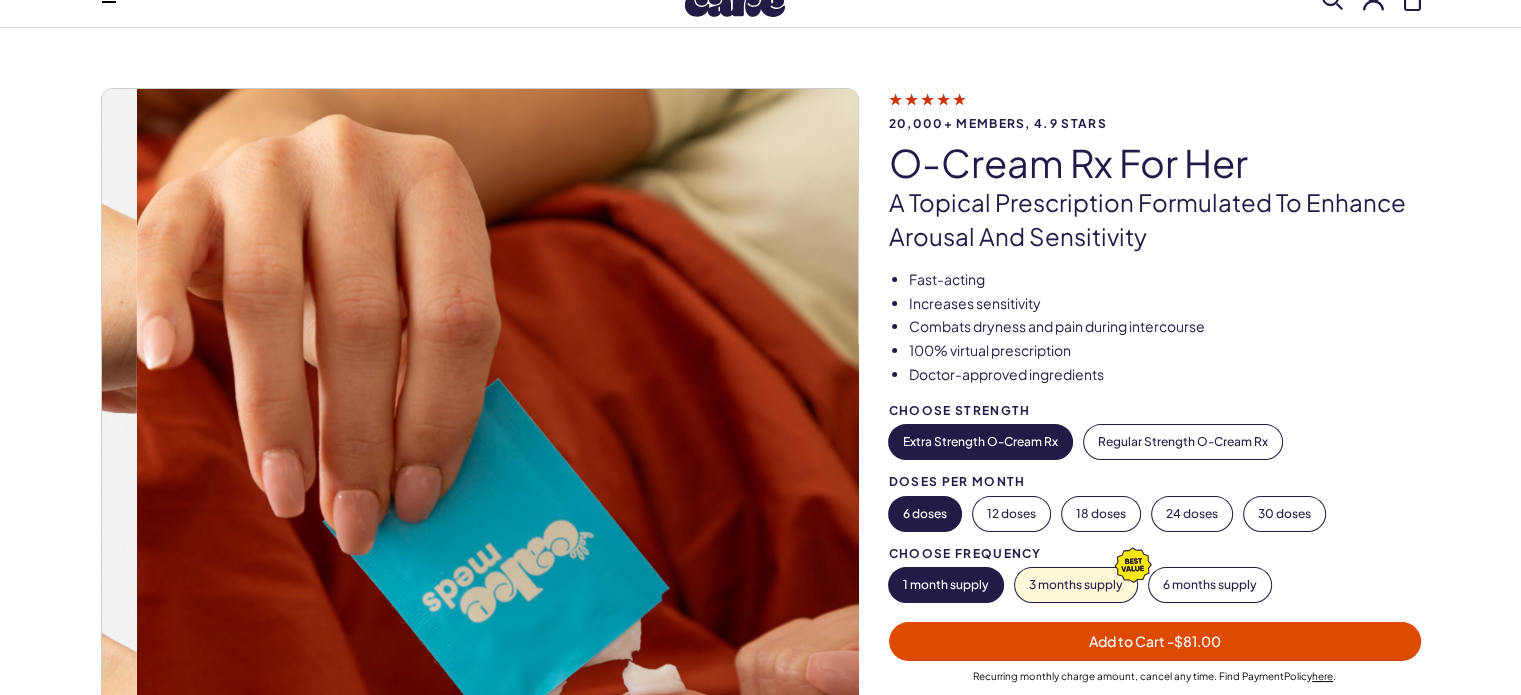 scroll, scrollTop: 0, scrollLeft: 0, axis: both 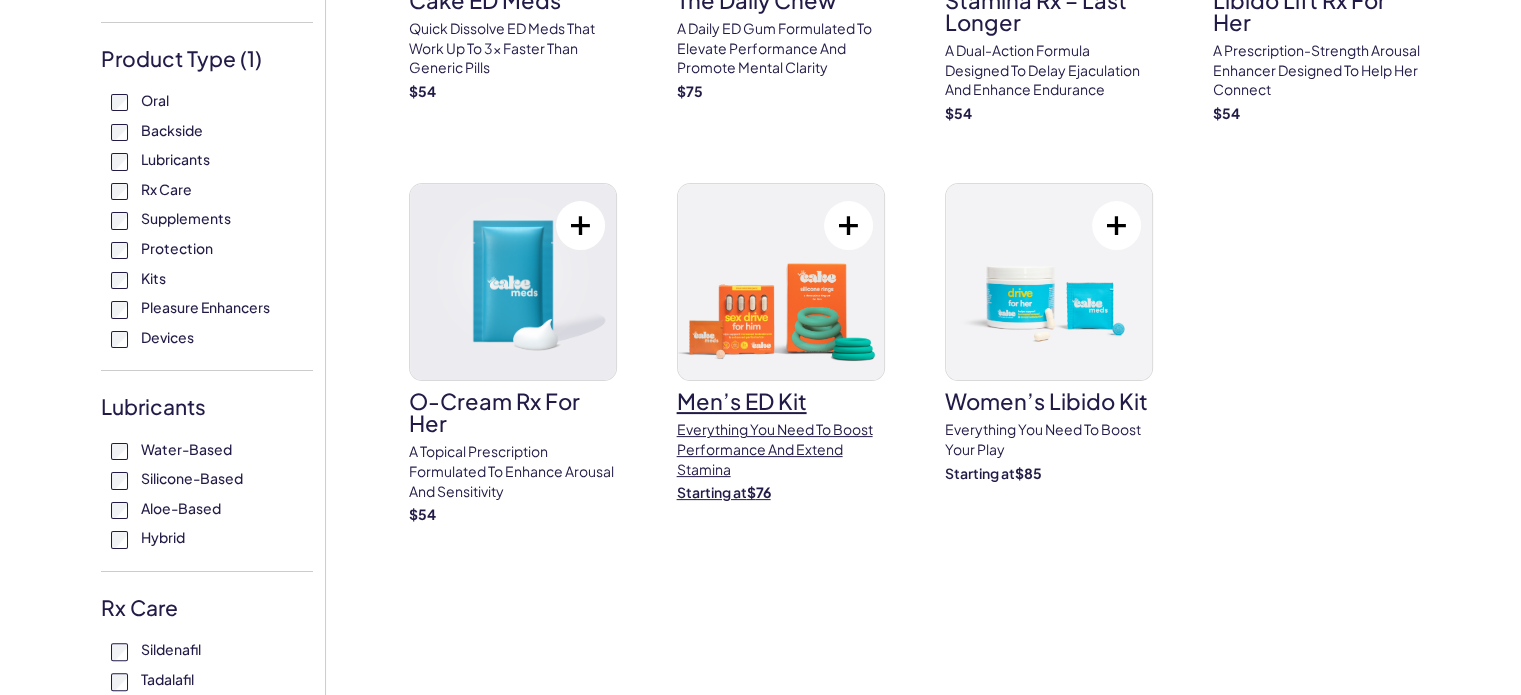 click at bounding box center (781, 282) 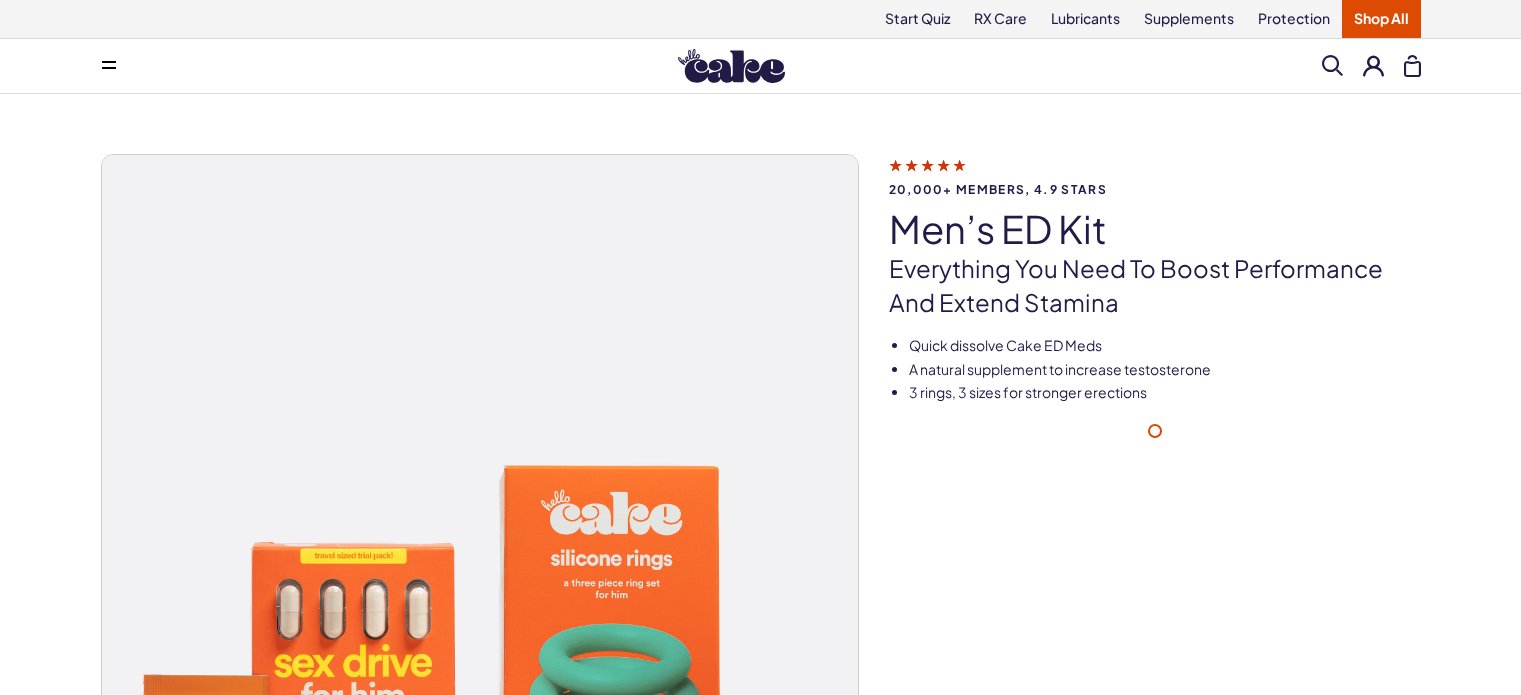 scroll, scrollTop: 0, scrollLeft: 0, axis: both 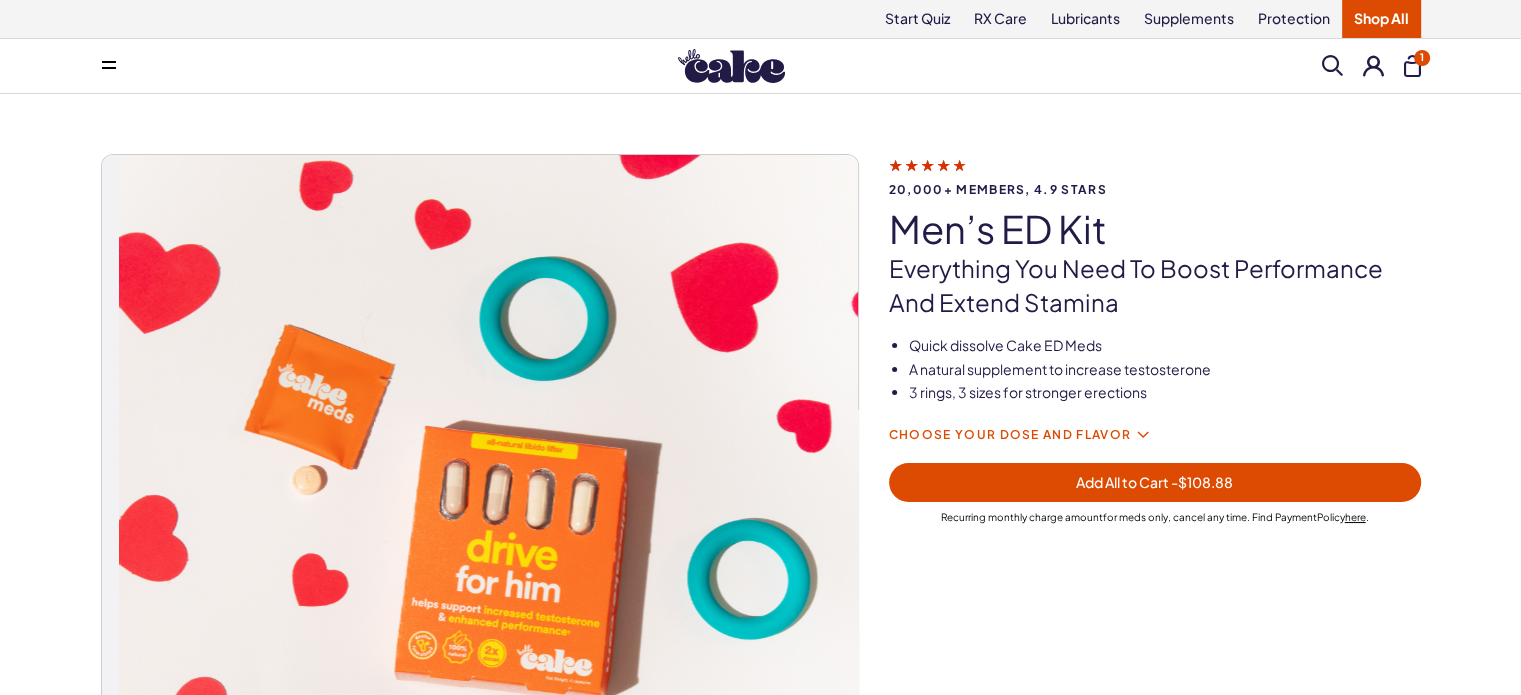click at bounding box center (1143, 435) 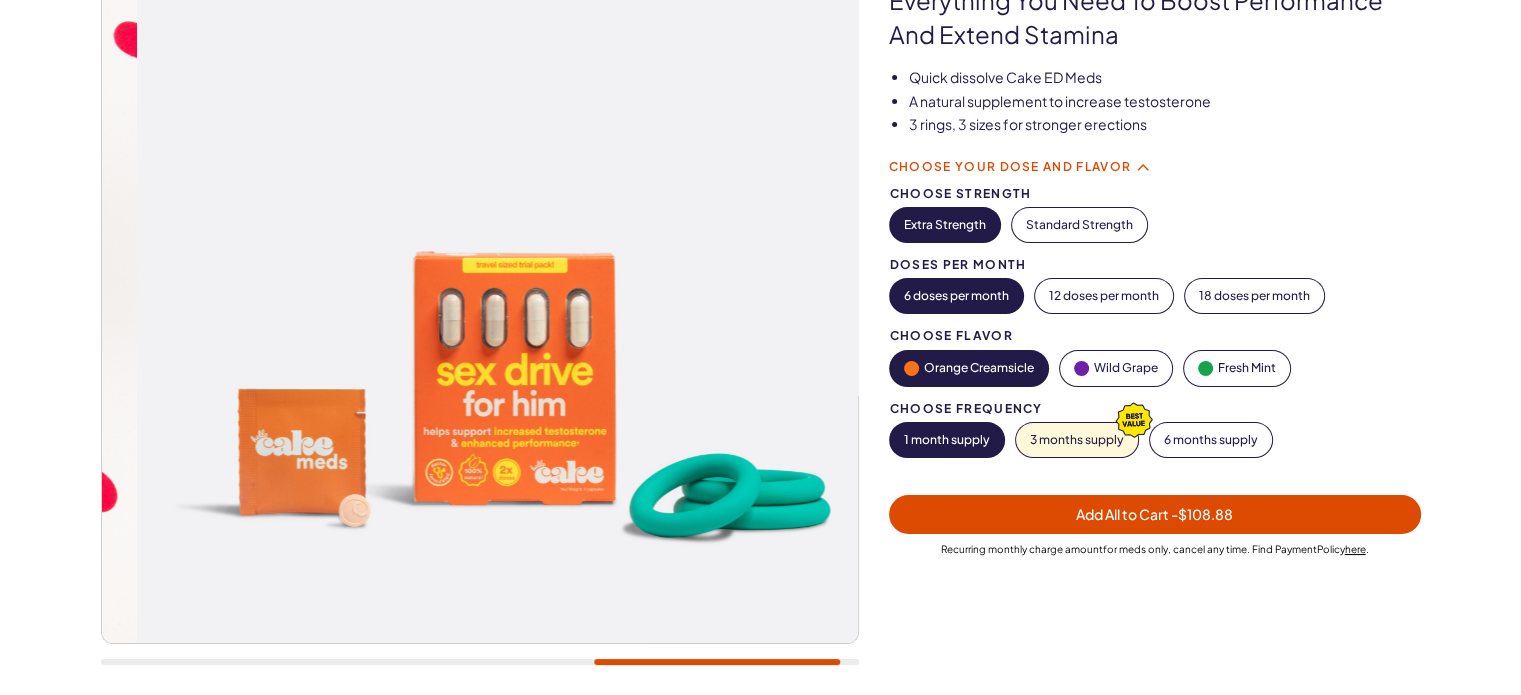 scroll, scrollTop: 400, scrollLeft: 0, axis: vertical 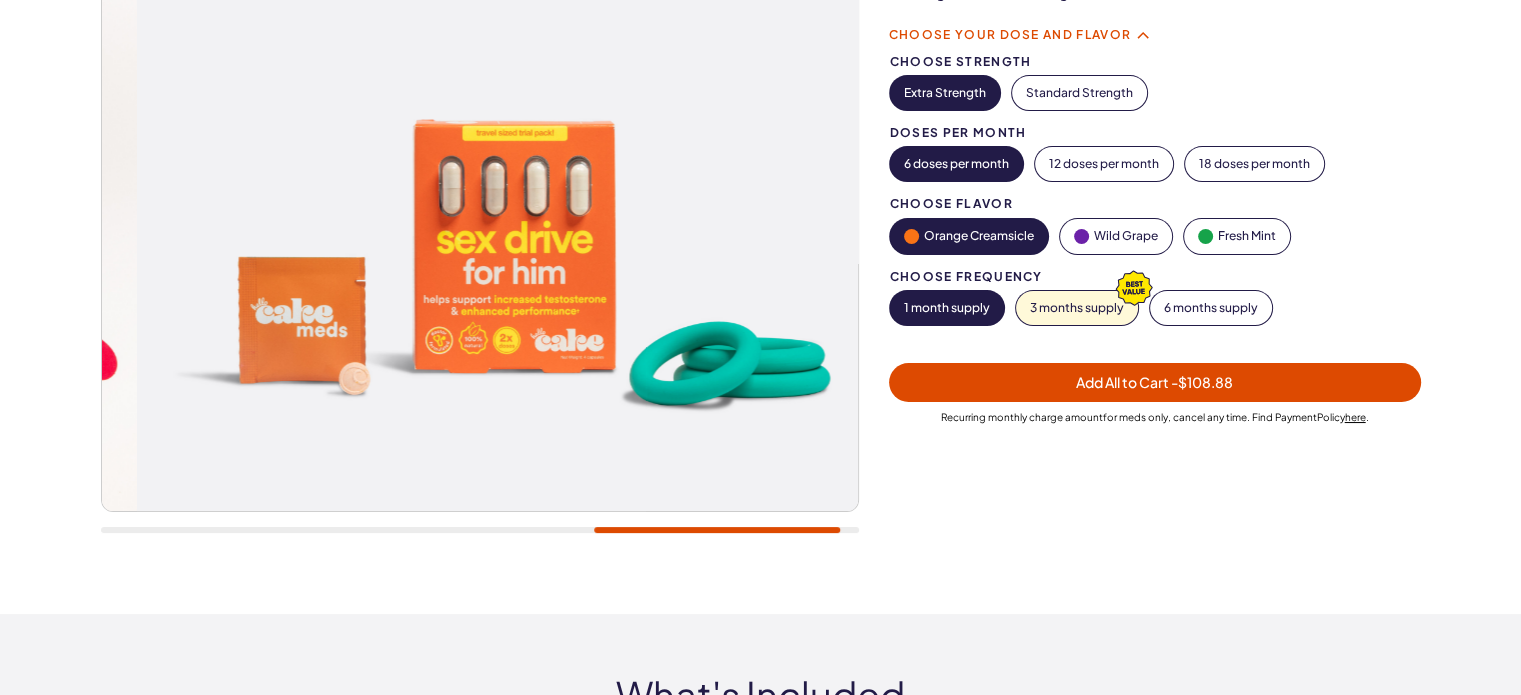 click on "Add All to Cart    -  $108.88" at bounding box center (1154, 382) 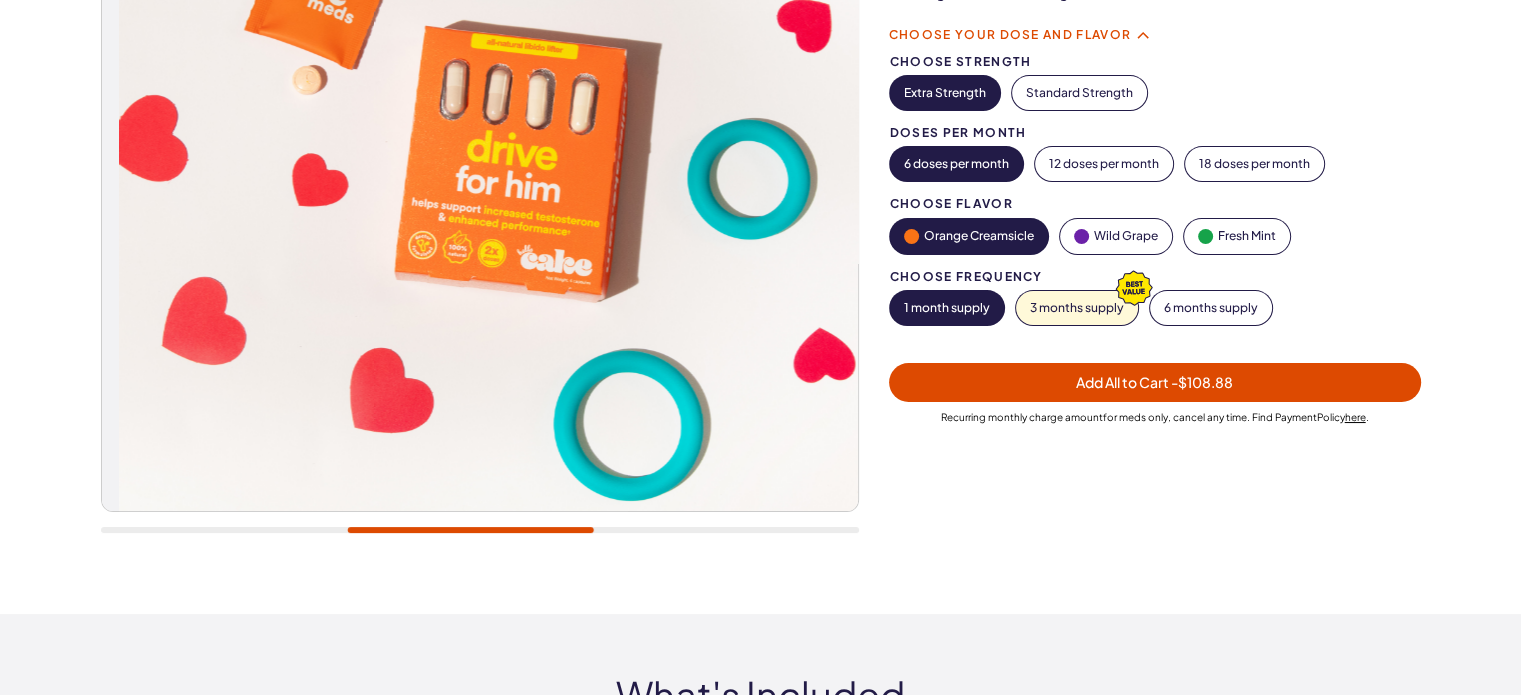 click on "Choose your dose and flavor" at bounding box center [1155, 35] 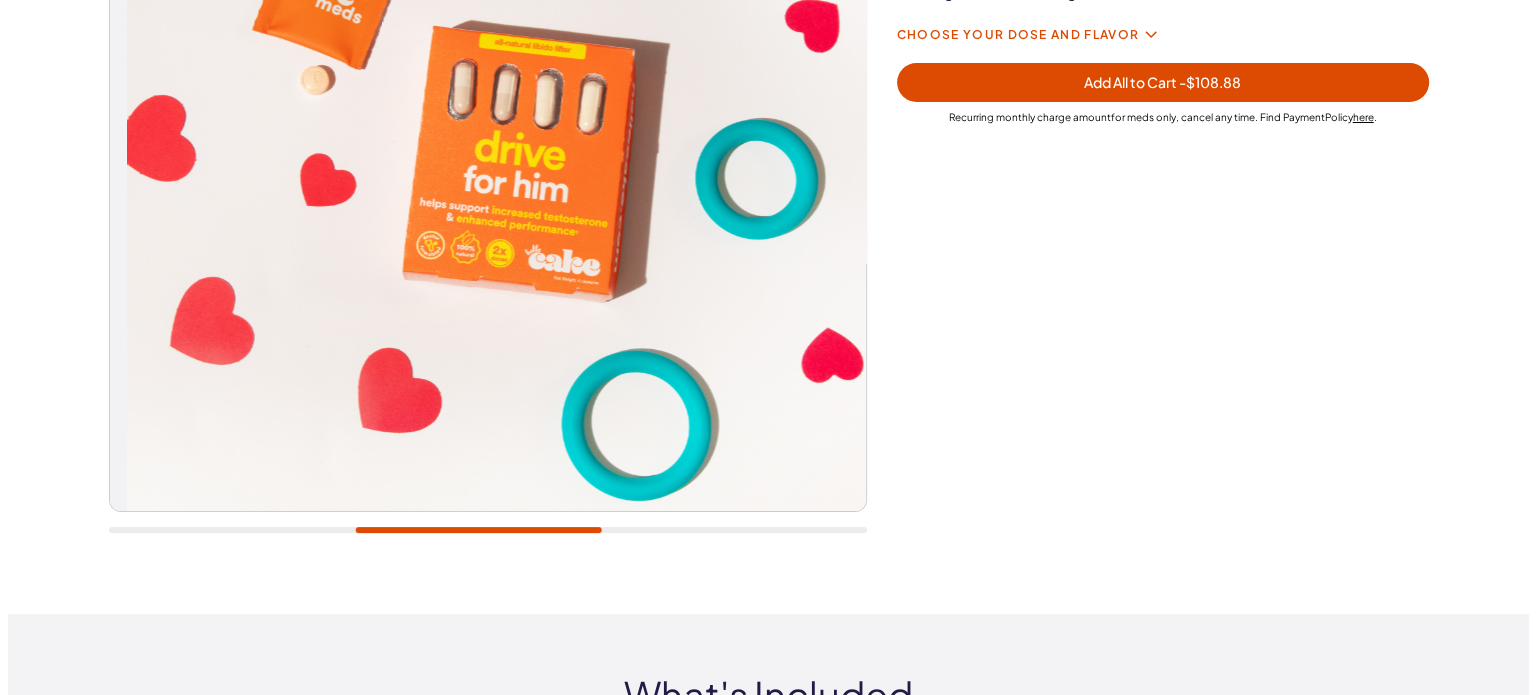 scroll, scrollTop: 0, scrollLeft: 0, axis: both 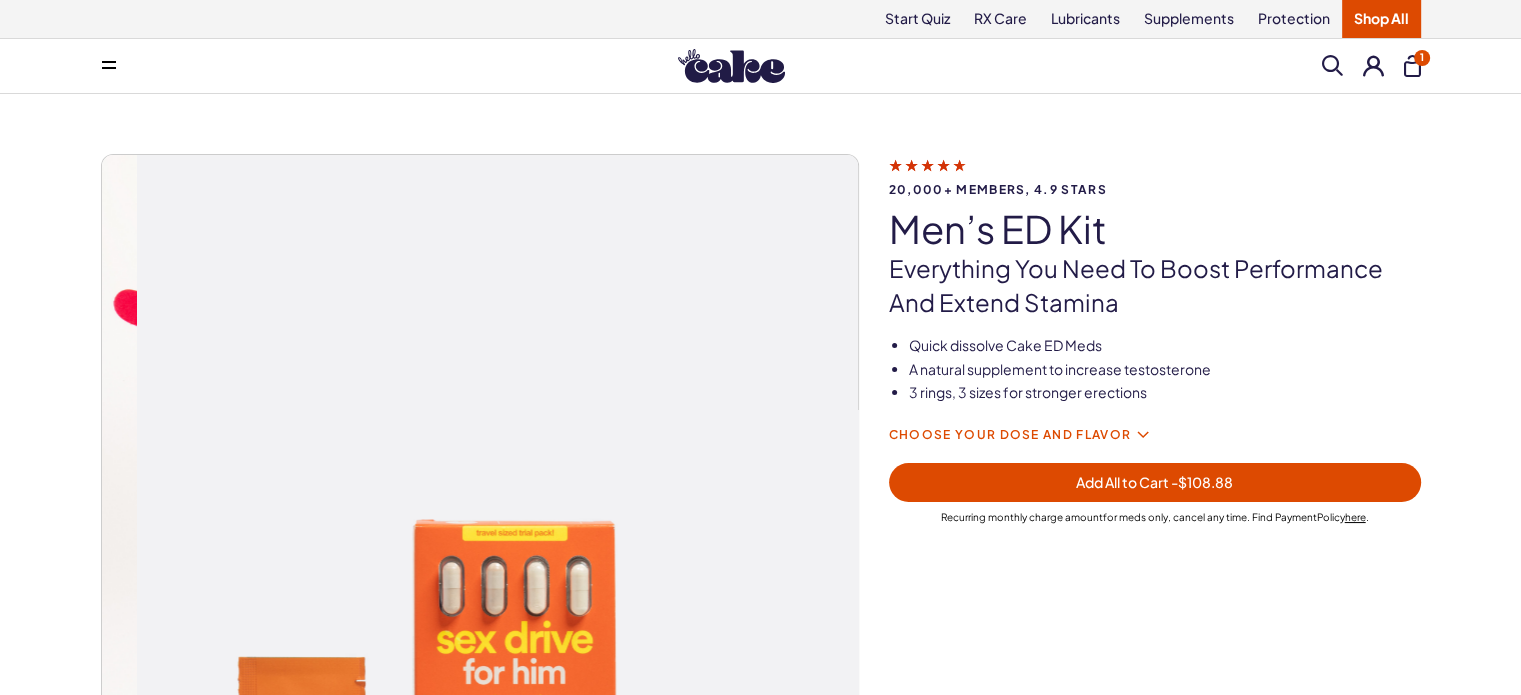 click on "1" at bounding box center [1412, 66] 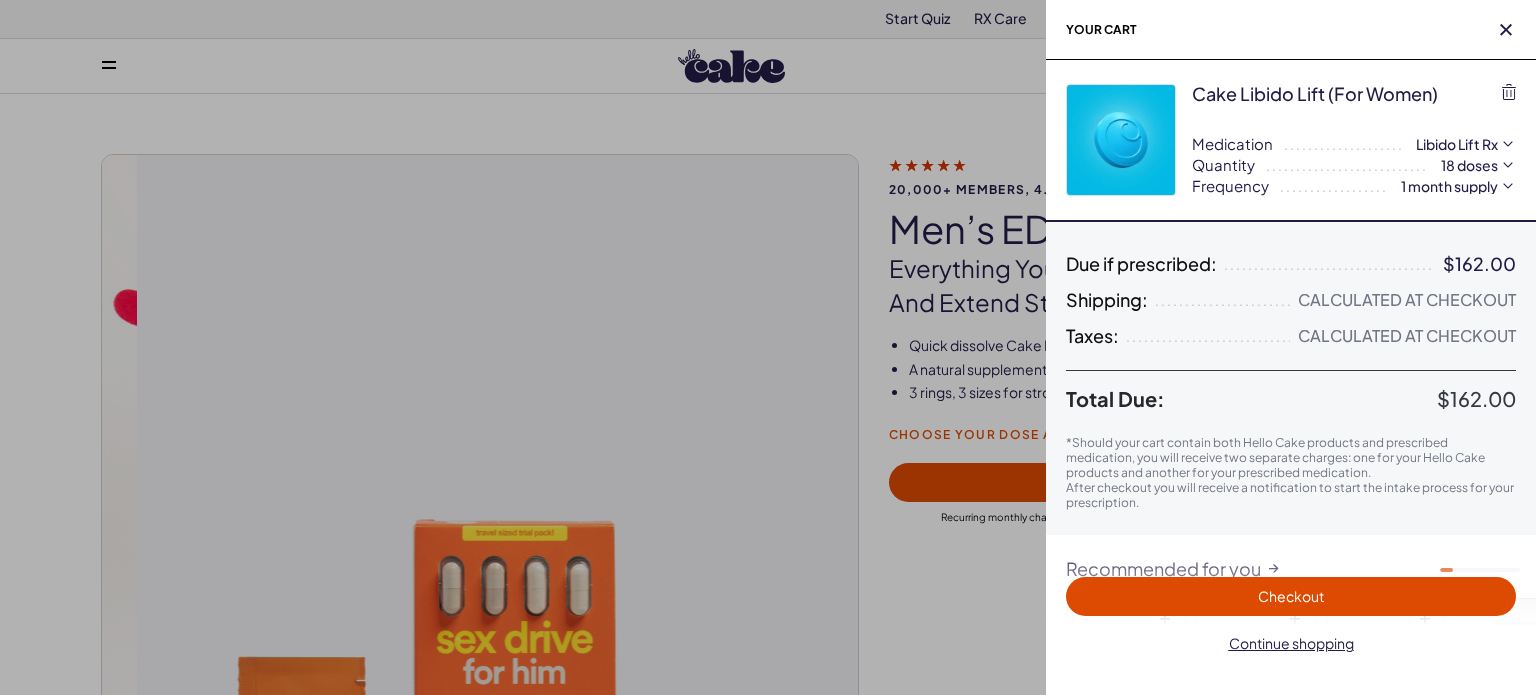 click on "Checkout" at bounding box center (1291, 596) 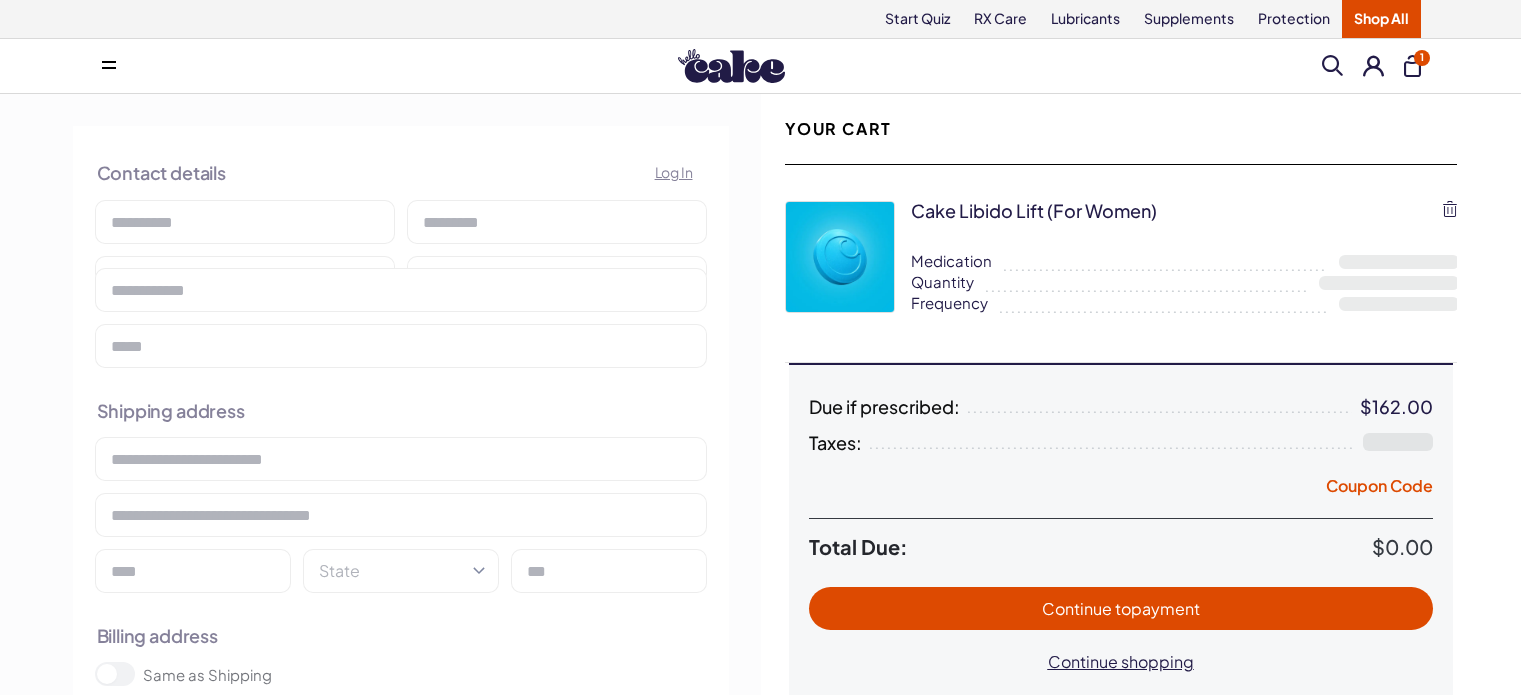 scroll, scrollTop: 0, scrollLeft: 0, axis: both 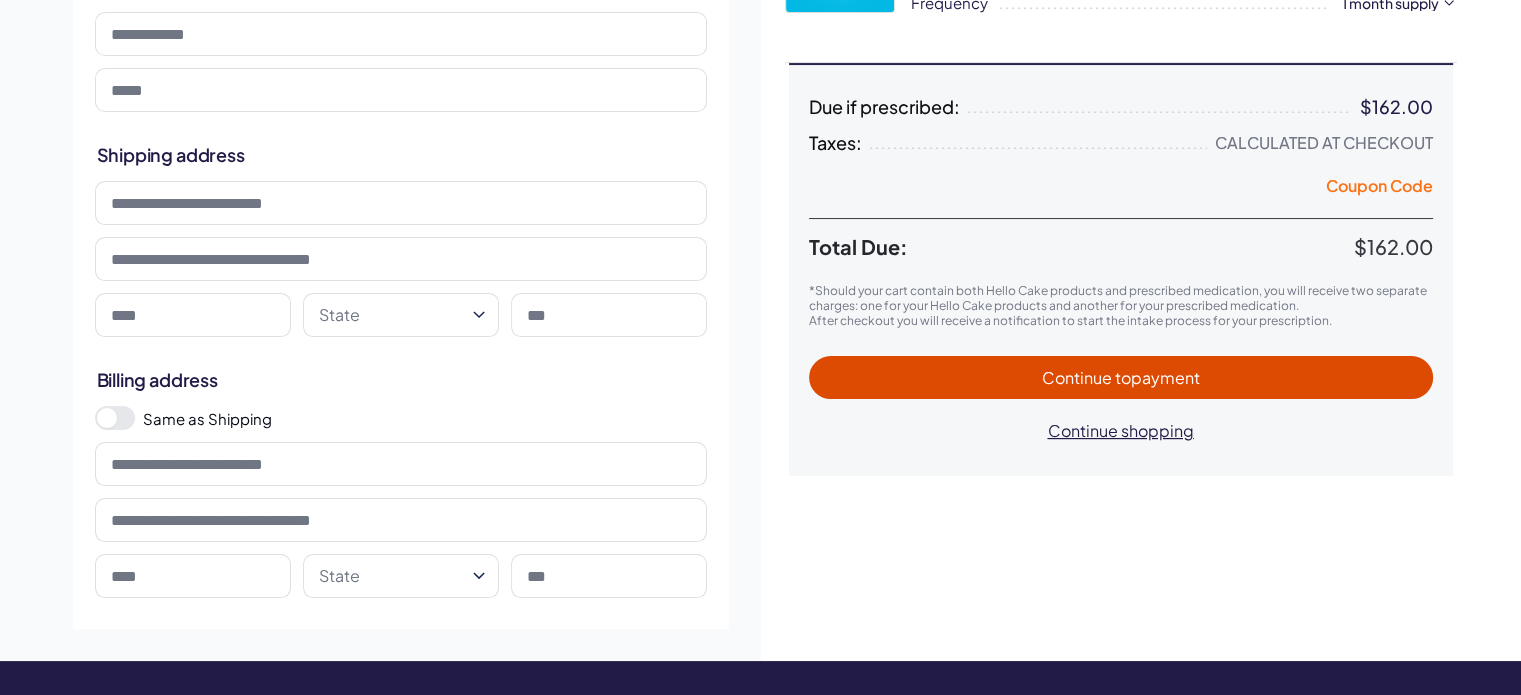click on "Coupon Code" at bounding box center (1379, 189) 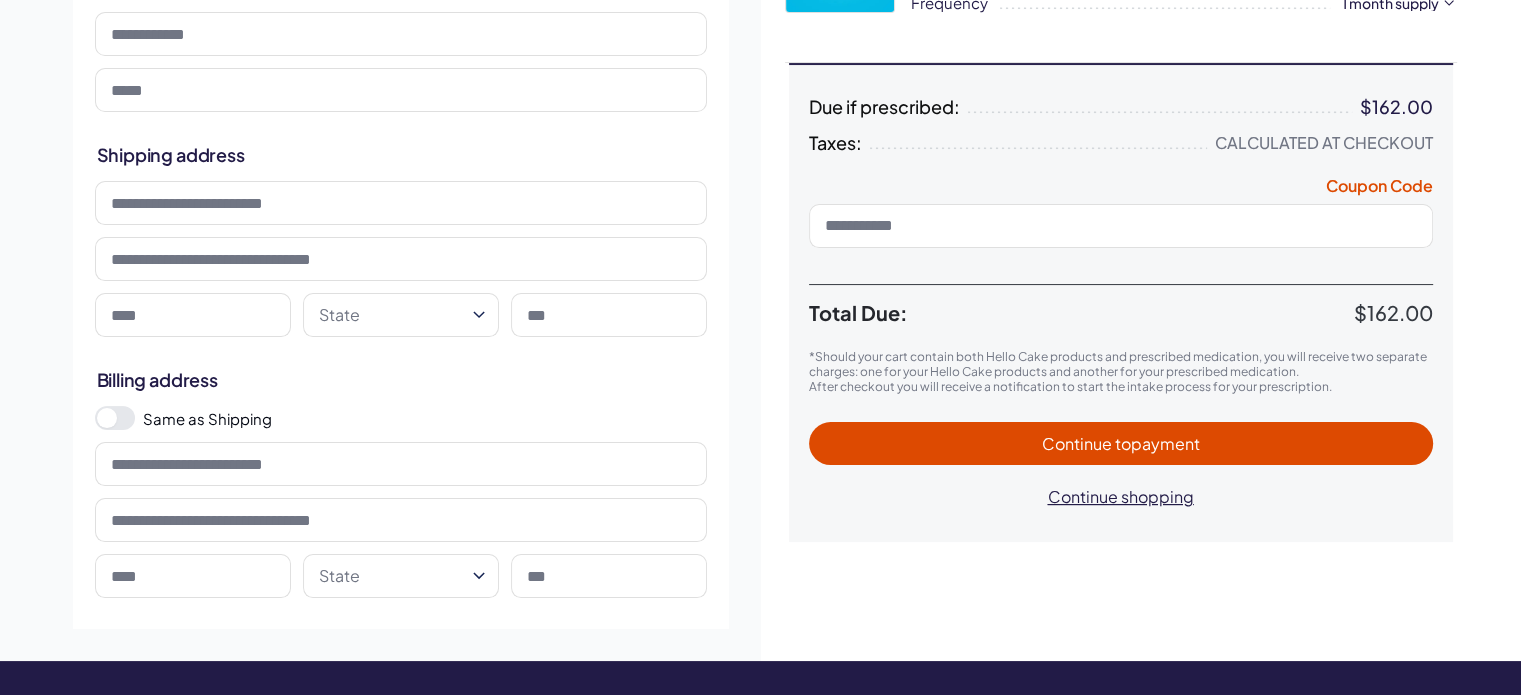 click at bounding box center [1121, 226] 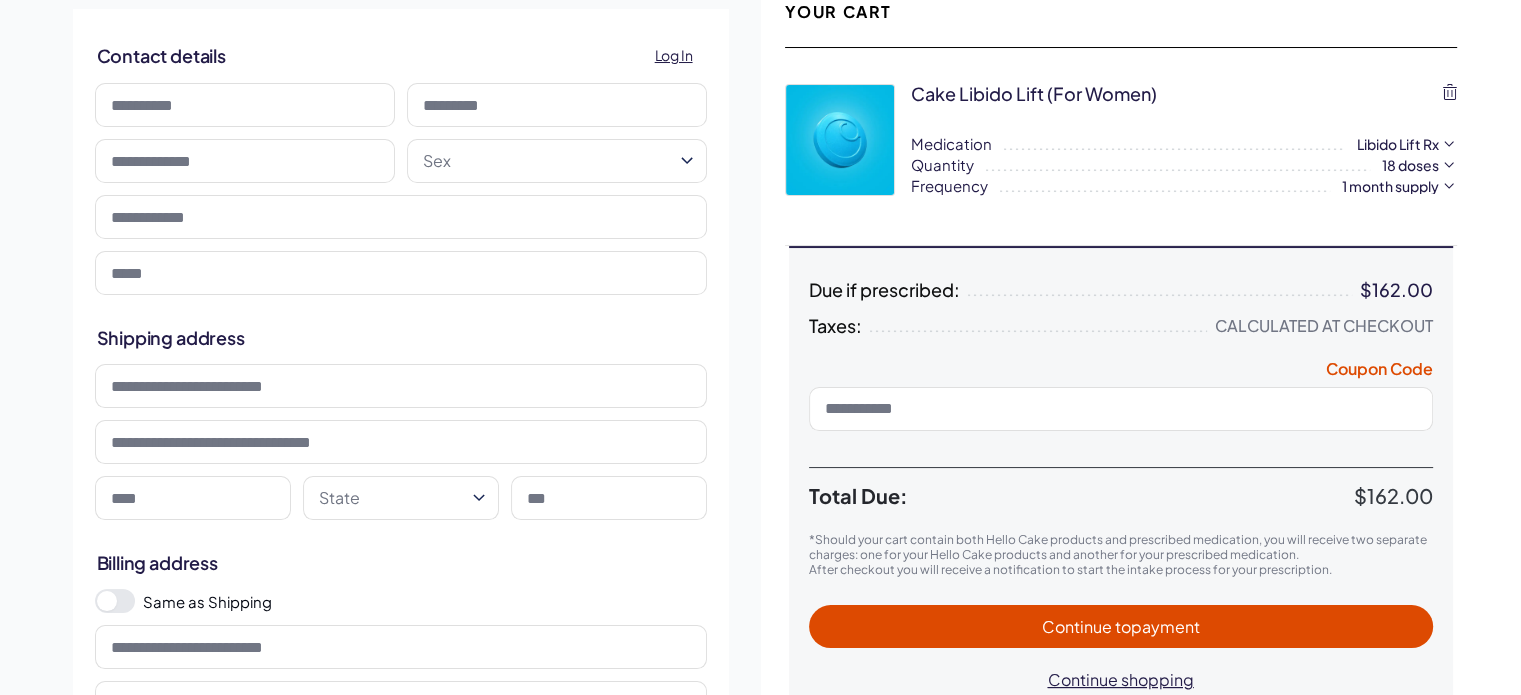 scroll, scrollTop: 0, scrollLeft: 0, axis: both 